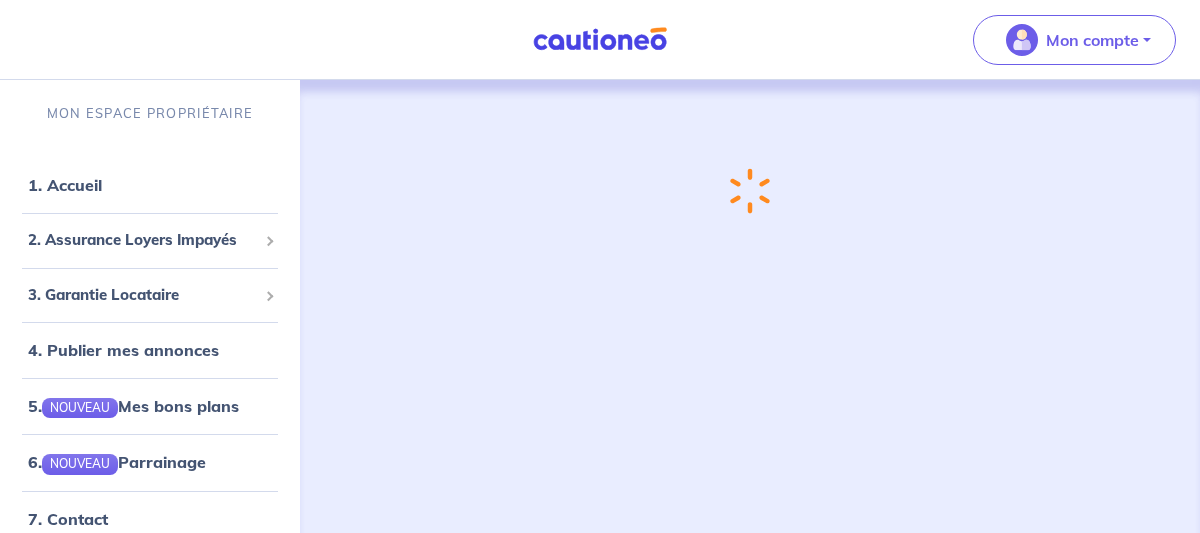 scroll, scrollTop: 0, scrollLeft: 0, axis: both 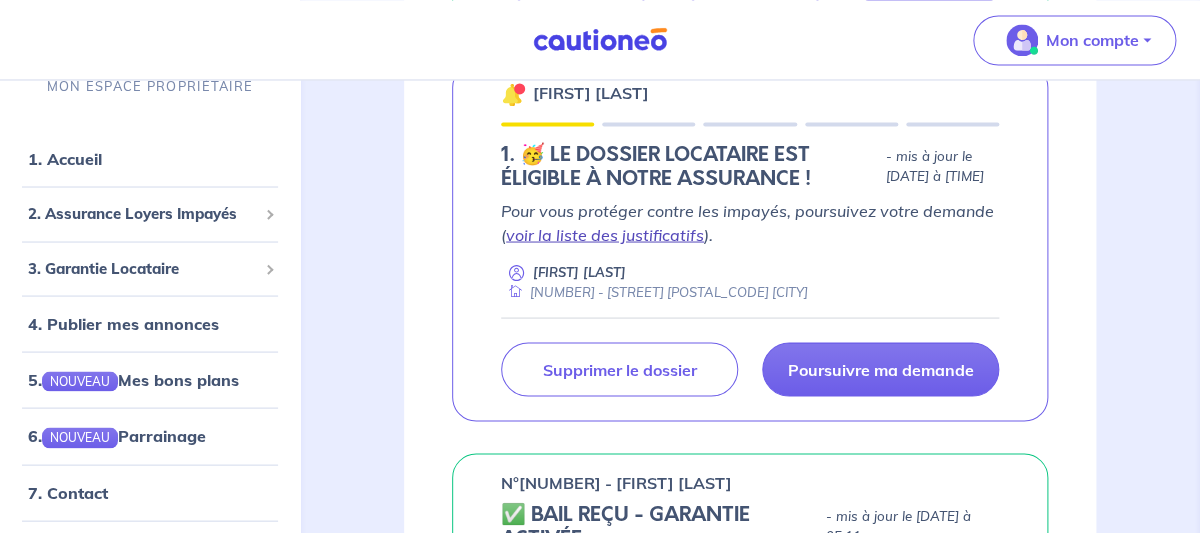 click on "voir la liste des justificatifs" at bounding box center [605, 234] 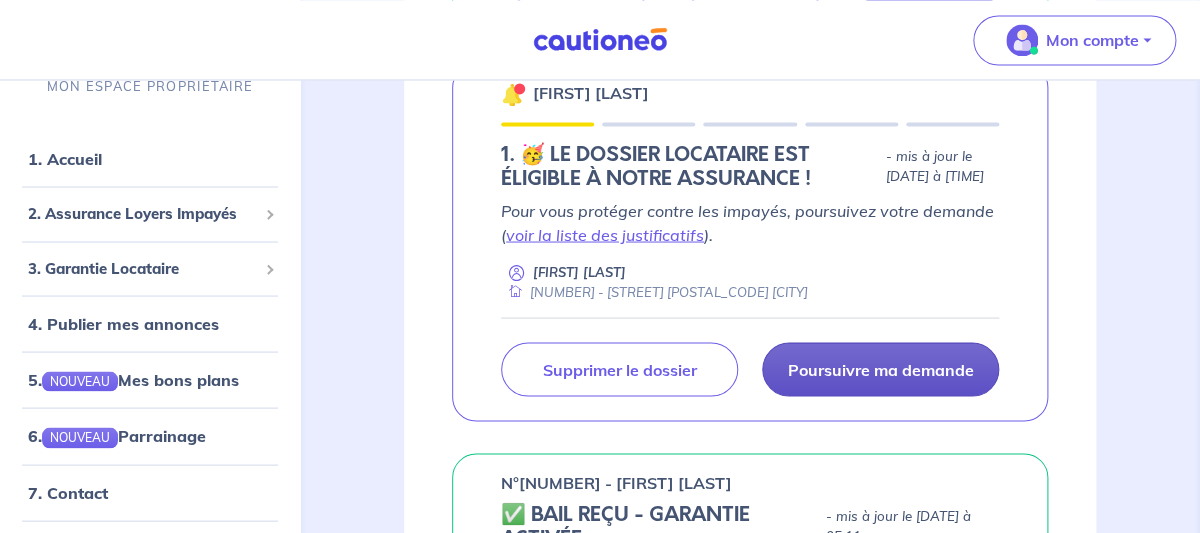 click on "Poursuivre ma demande" at bounding box center [881, 369] 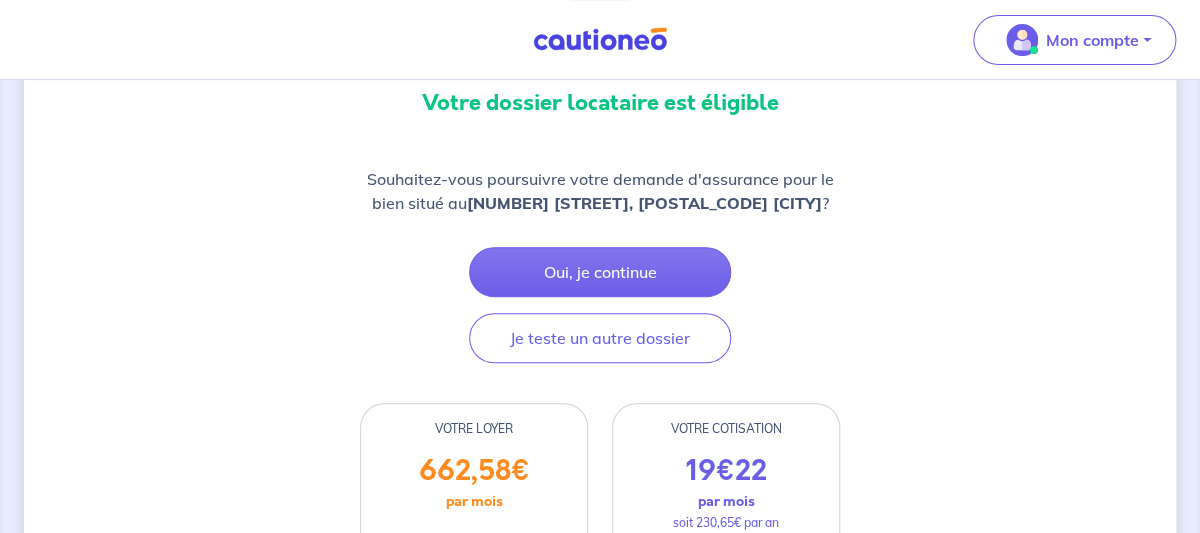 scroll, scrollTop: 243, scrollLeft: 0, axis: vertical 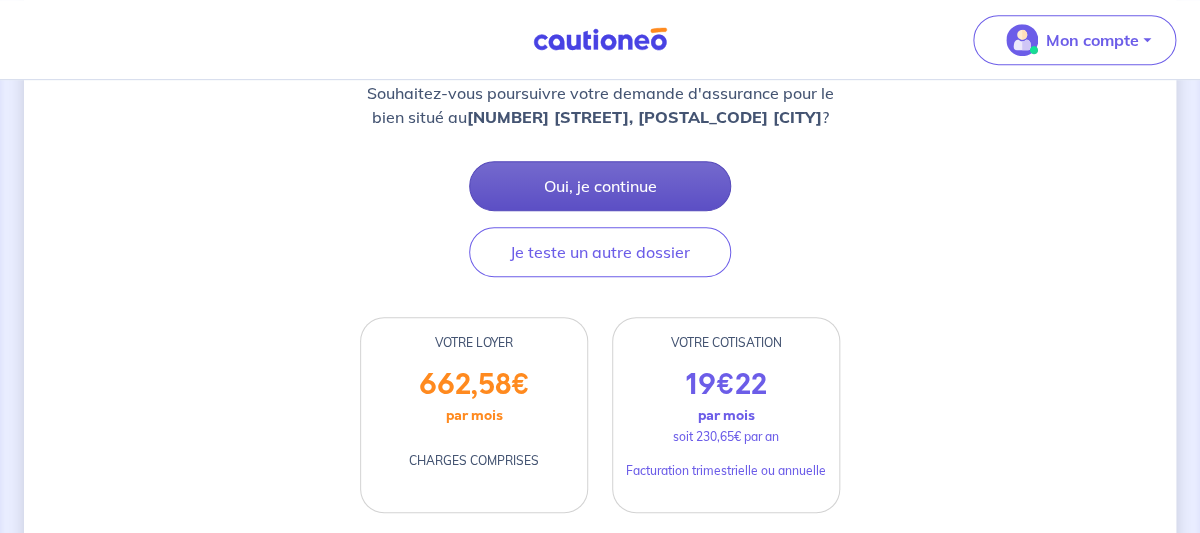click on "Oui, je continue" at bounding box center [600, 186] 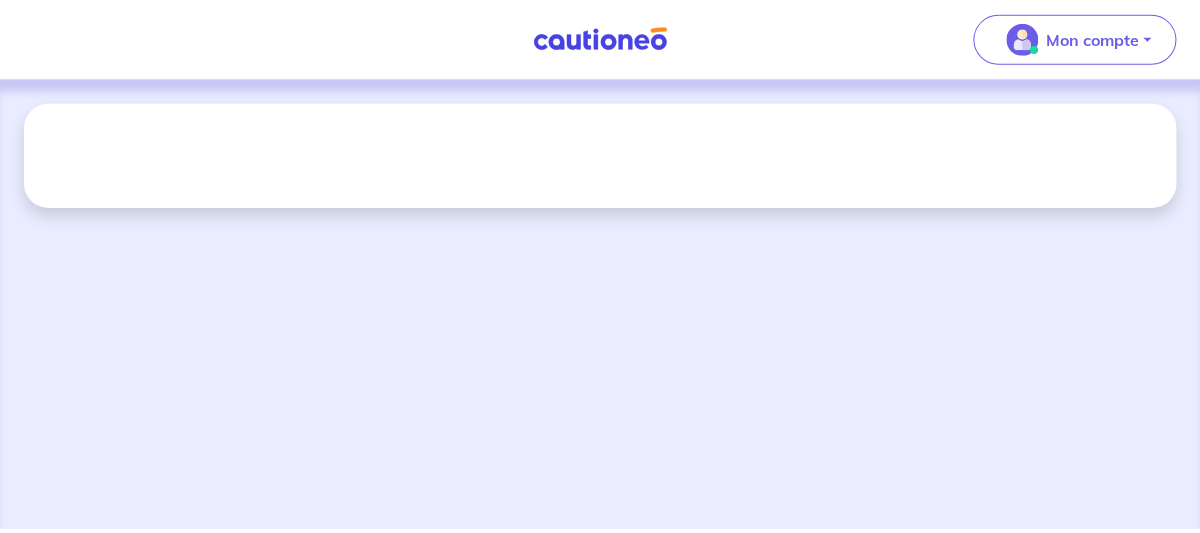 scroll, scrollTop: 0, scrollLeft: 0, axis: both 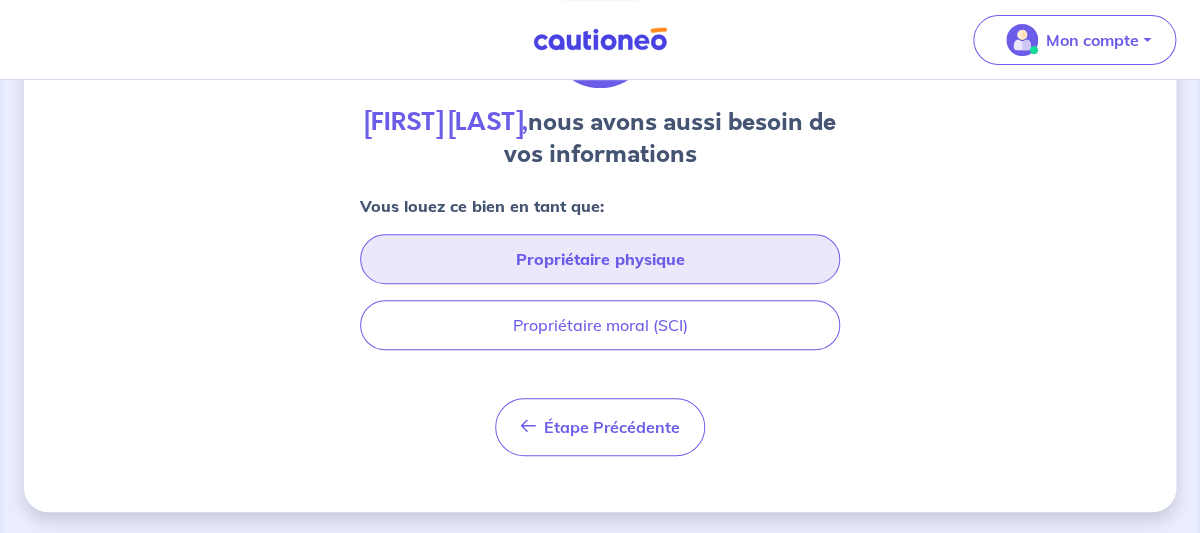 click on "Propriétaire physique" at bounding box center [600, 259] 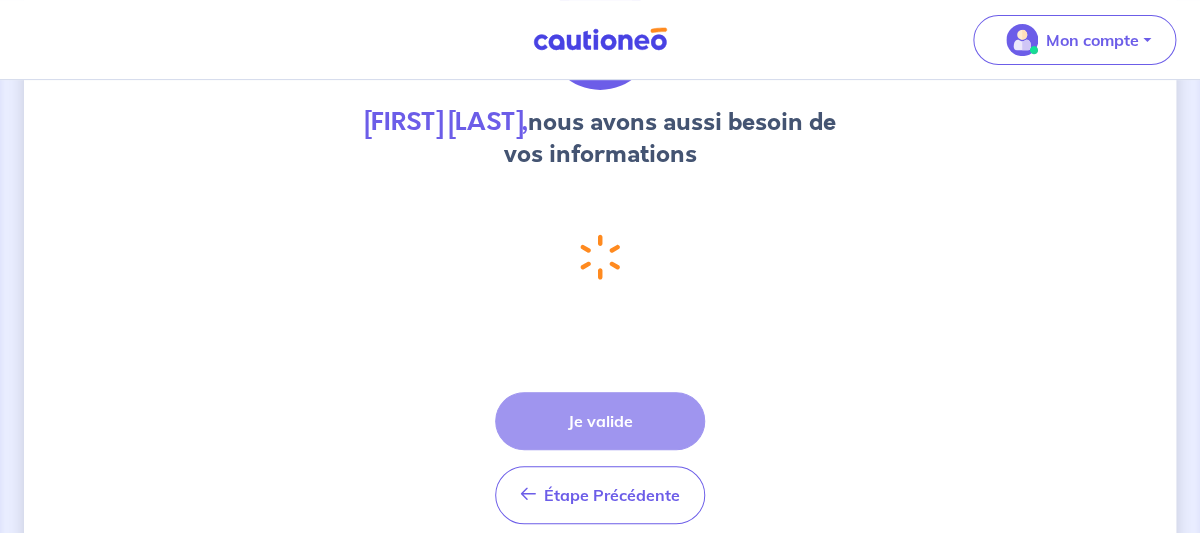 select on "FR" 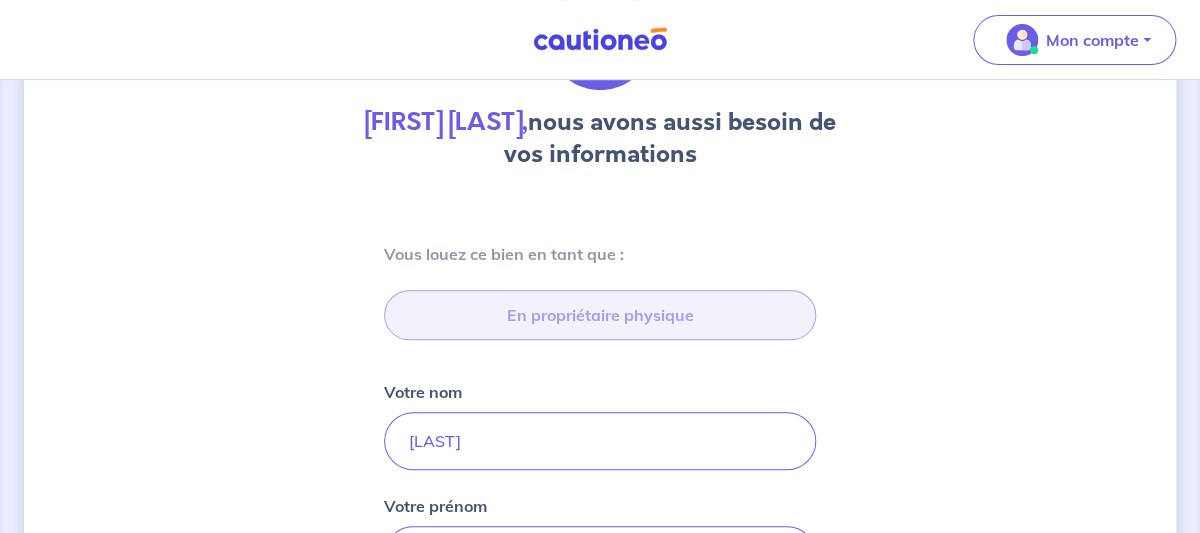 scroll, scrollTop: 1014, scrollLeft: 0, axis: vertical 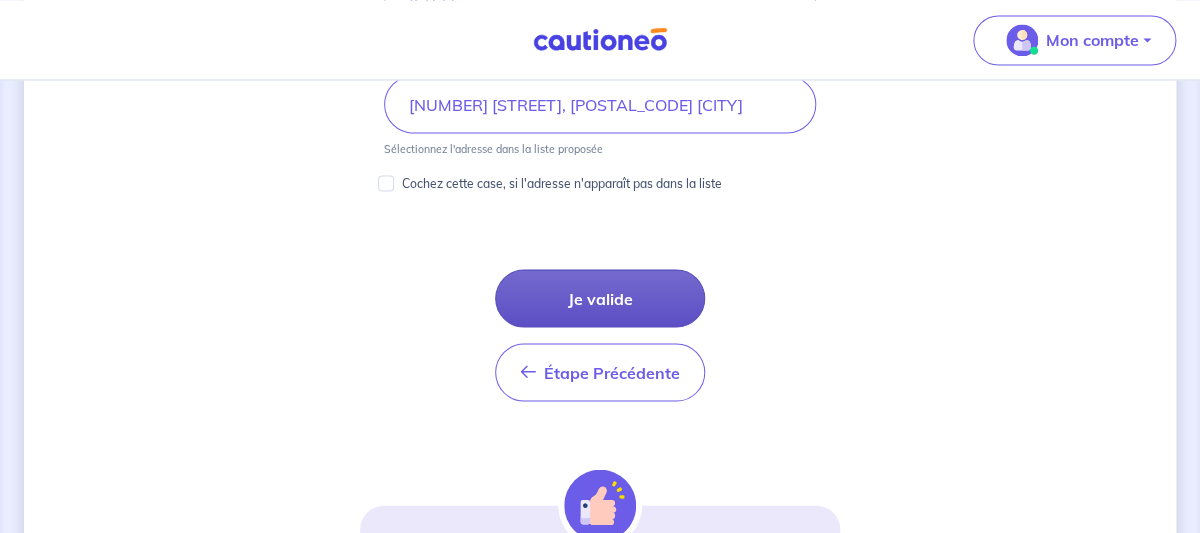 click on "Je valide" at bounding box center [600, 298] 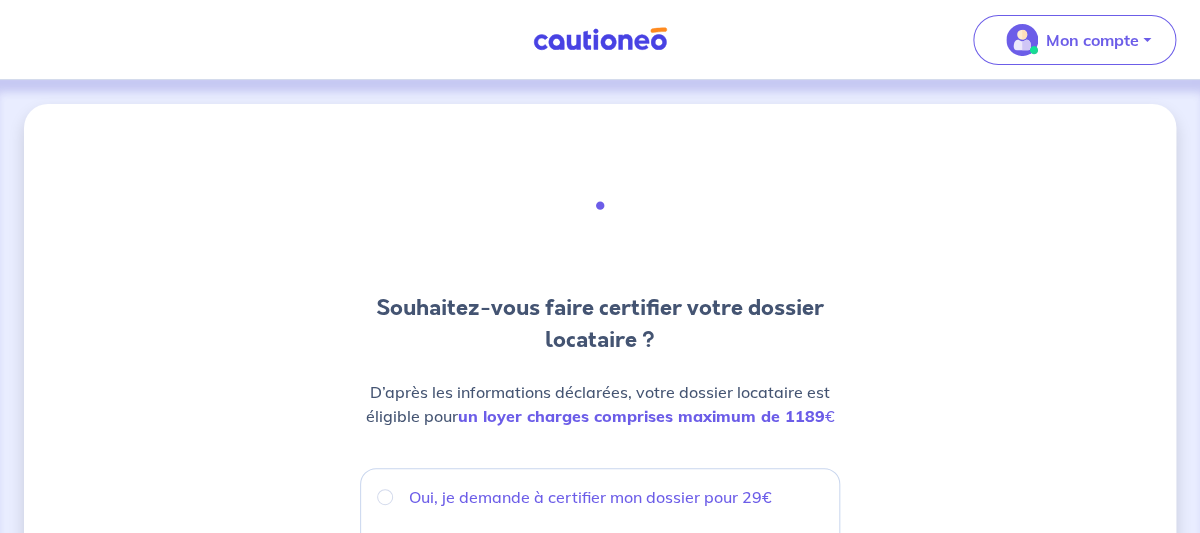 scroll, scrollTop: 0, scrollLeft: 0, axis: both 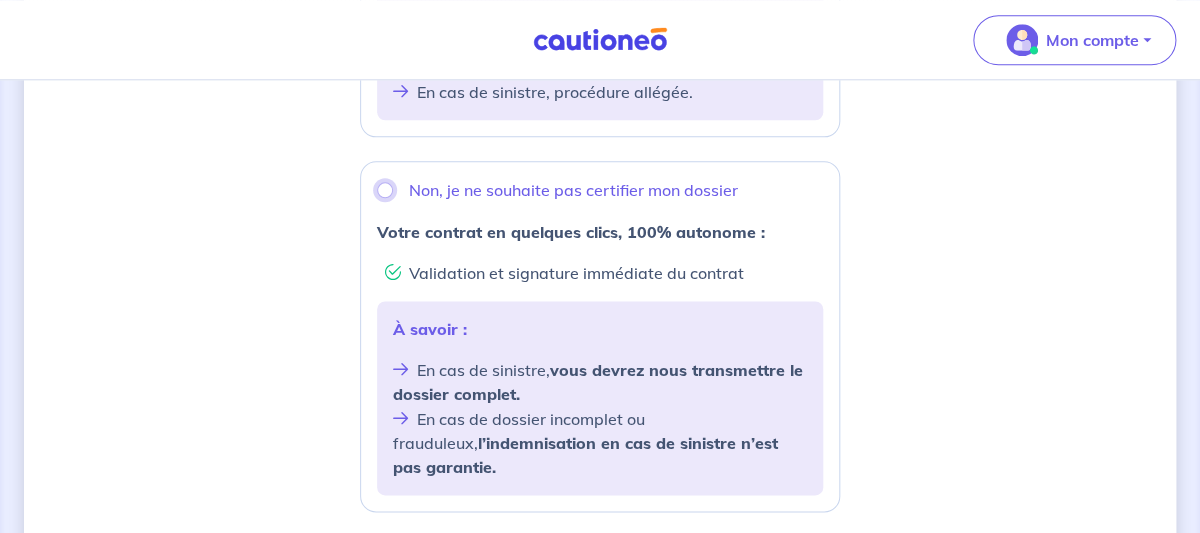 click on "Non, je ne souhaite pas certifier mon dossier" at bounding box center (385, 190) 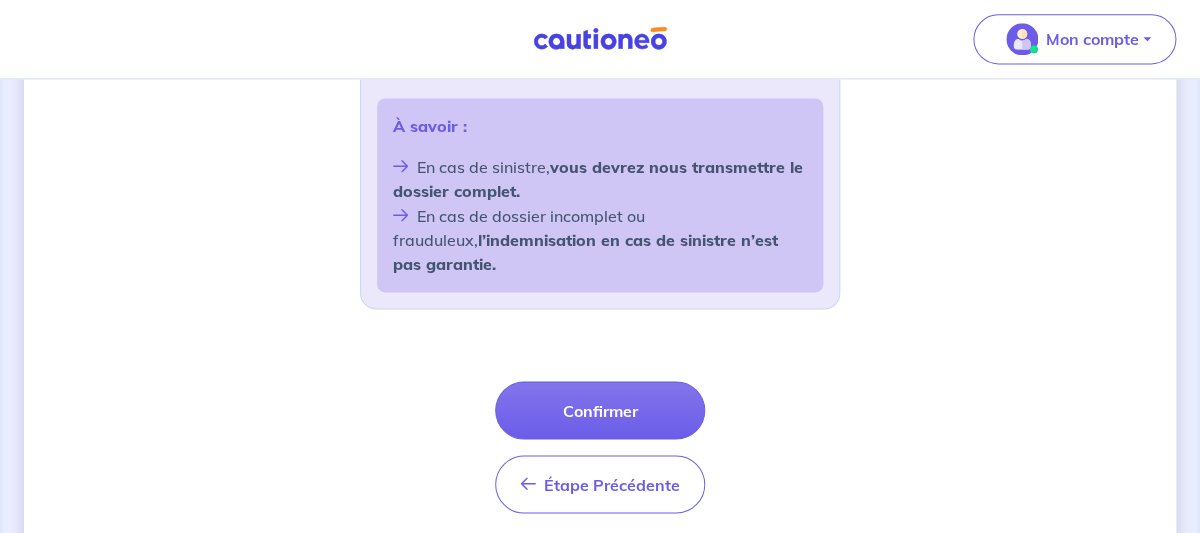 scroll, scrollTop: 912, scrollLeft: 0, axis: vertical 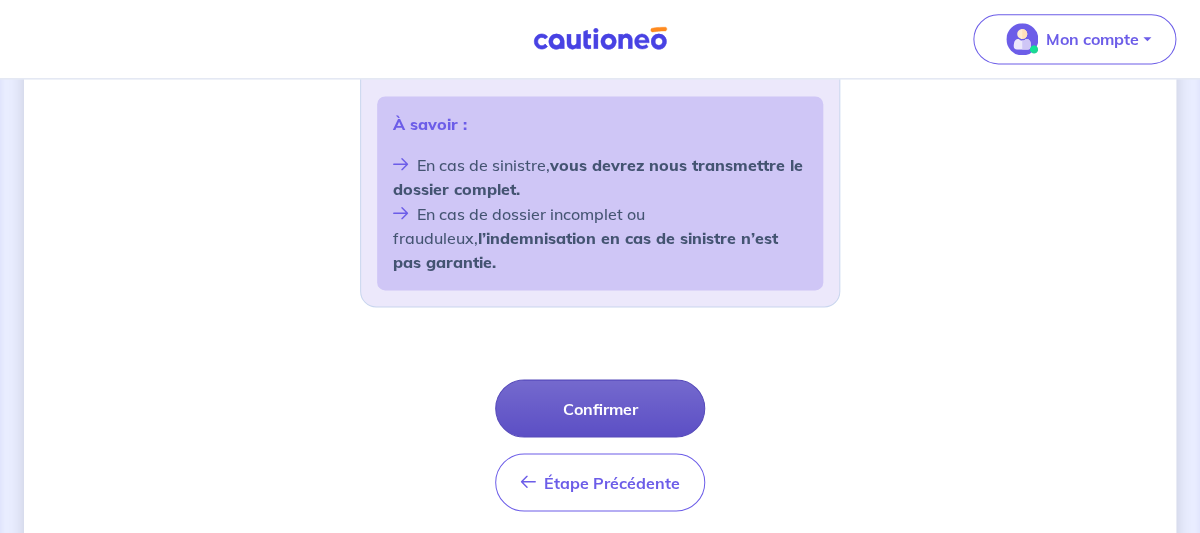 click on "Confirmer" at bounding box center [600, 409] 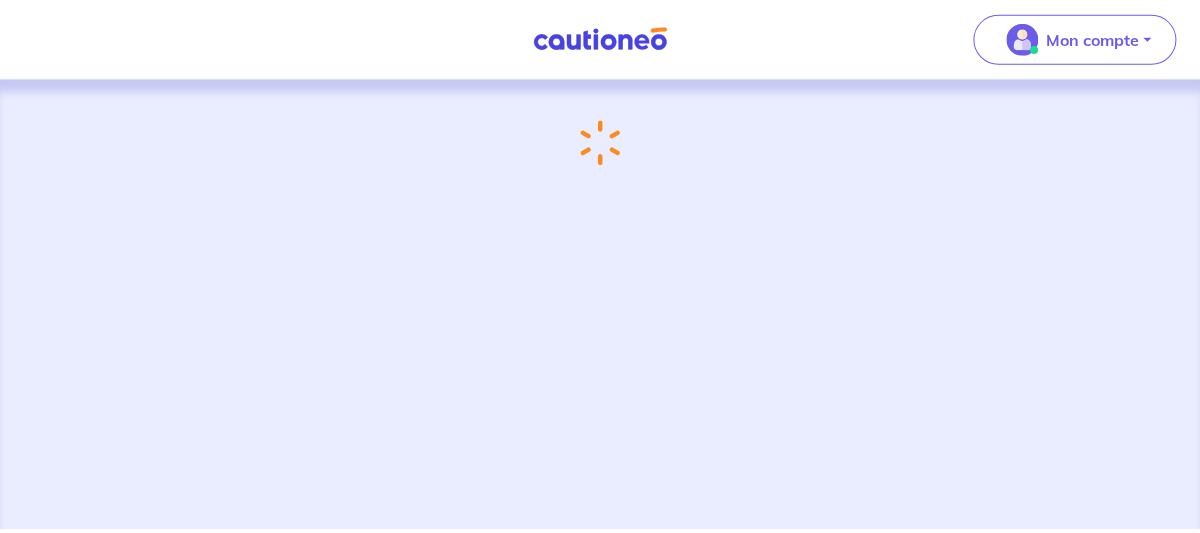 scroll, scrollTop: 0, scrollLeft: 0, axis: both 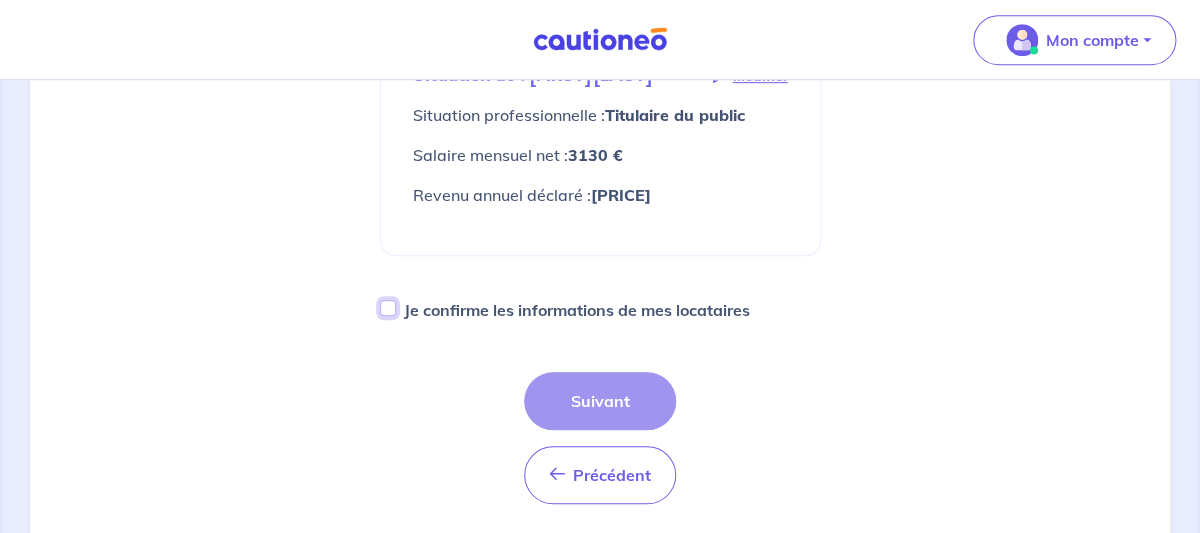 click on "Je confirme les informations de mes locataires" at bounding box center [388, 308] 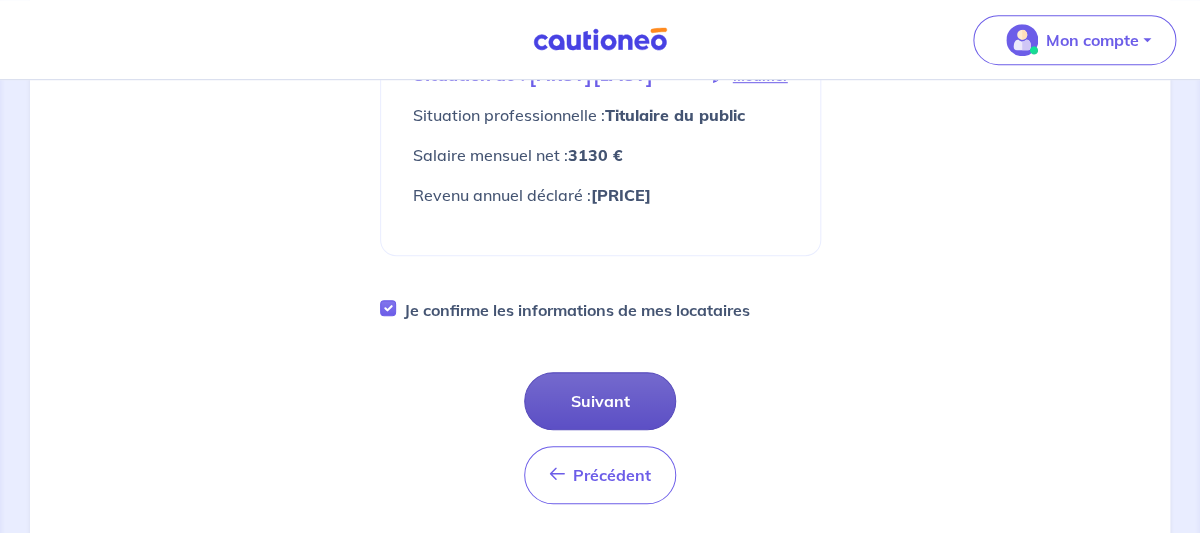 click on "Suivant" at bounding box center (600, 401) 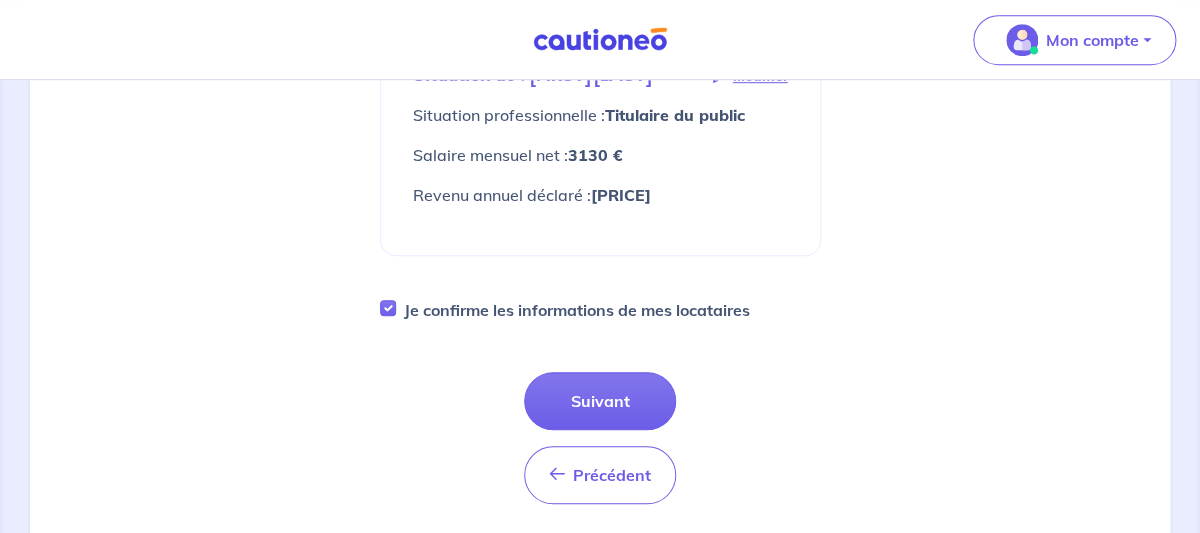 scroll, scrollTop: 0, scrollLeft: 0, axis: both 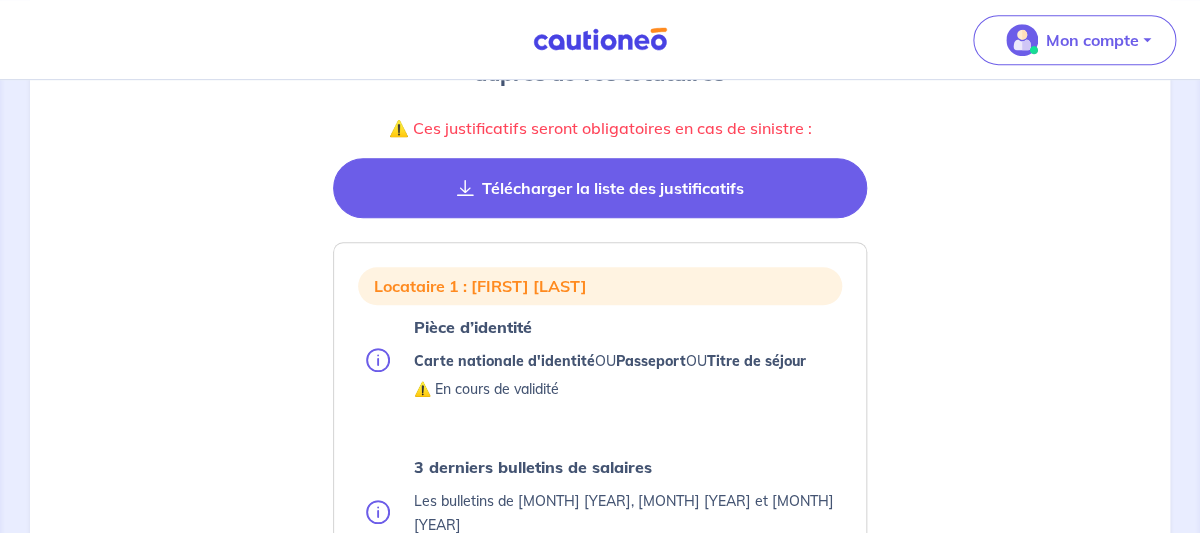 click on "Télécharger la liste des justificatifs" at bounding box center (600, 188) 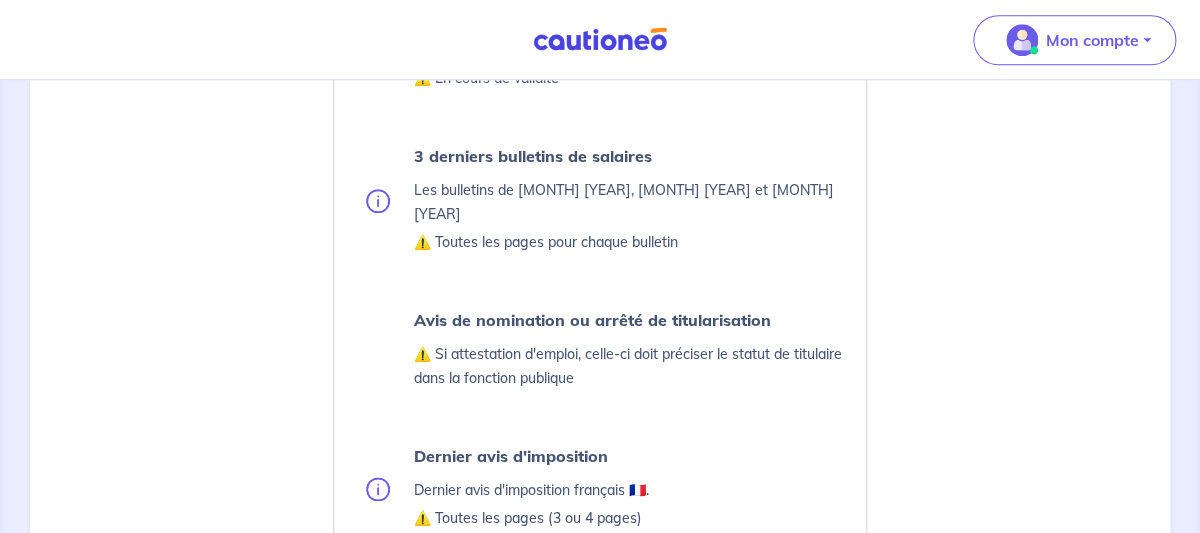 scroll, scrollTop: 623, scrollLeft: 0, axis: vertical 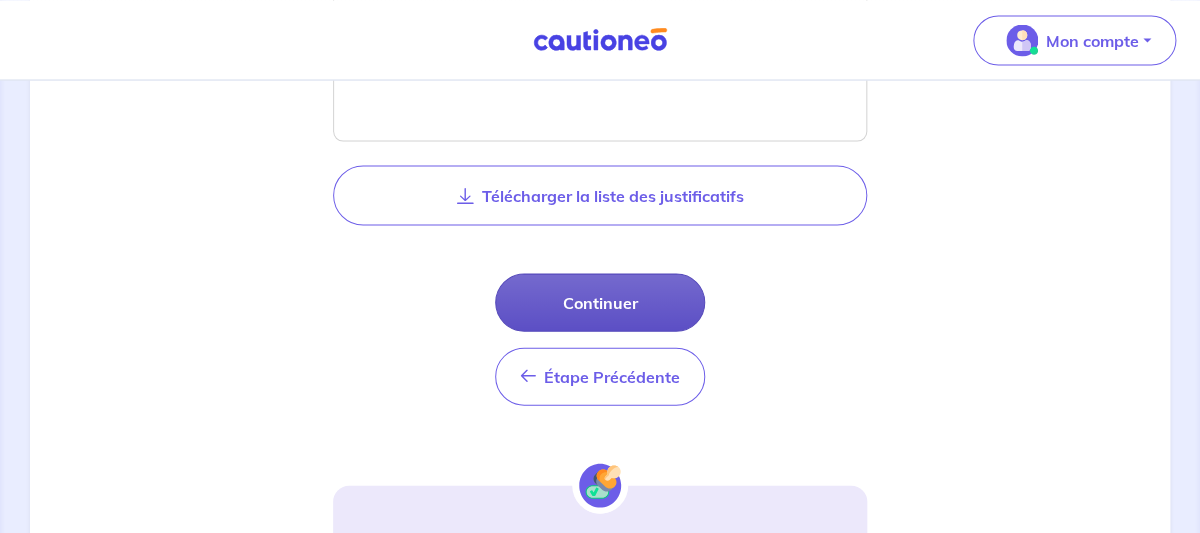 click on "Continuer" at bounding box center [600, 302] 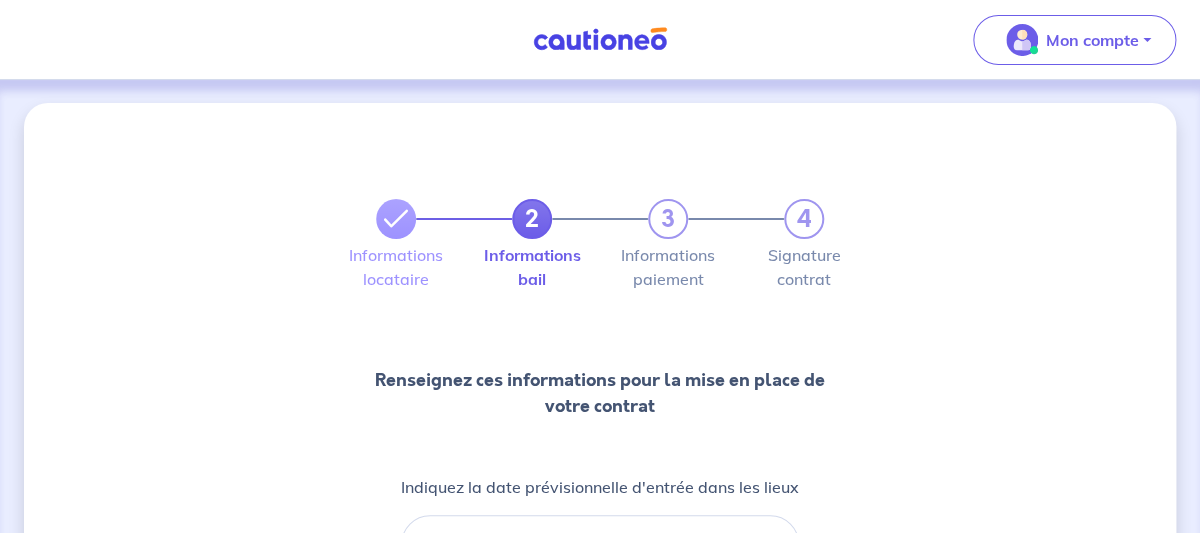 scroll, scrollTop: 0, scrollLeft: 0, axis: both 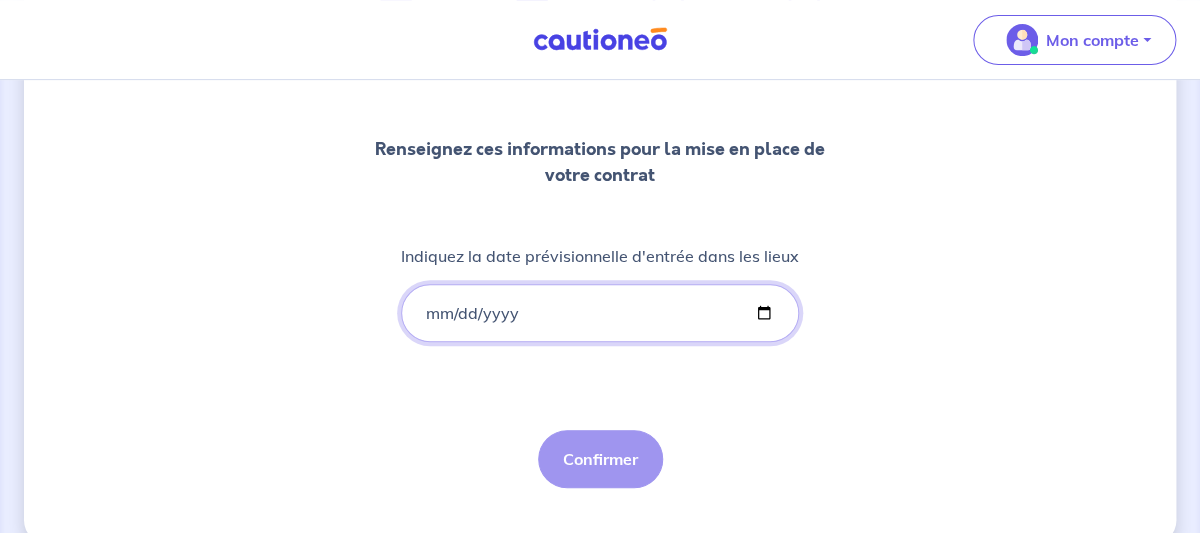 click on "Indiquez la date prévisionnelle d'entrée dans les lieux" at bounding box center [600, 313] 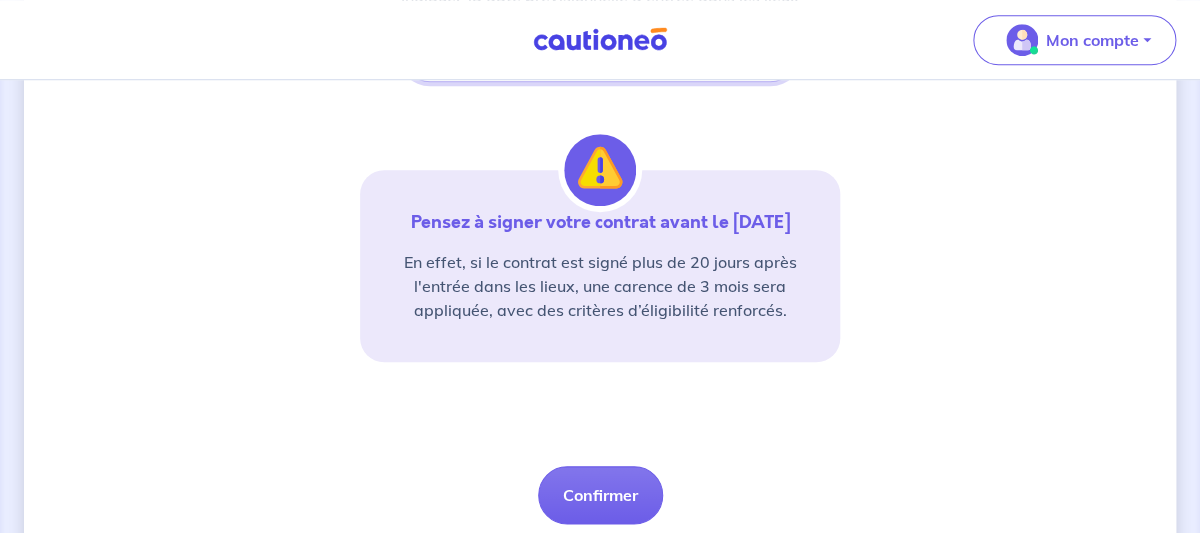 scroll, scrollTop: 533, scrollLeft: 0, axis: vertical 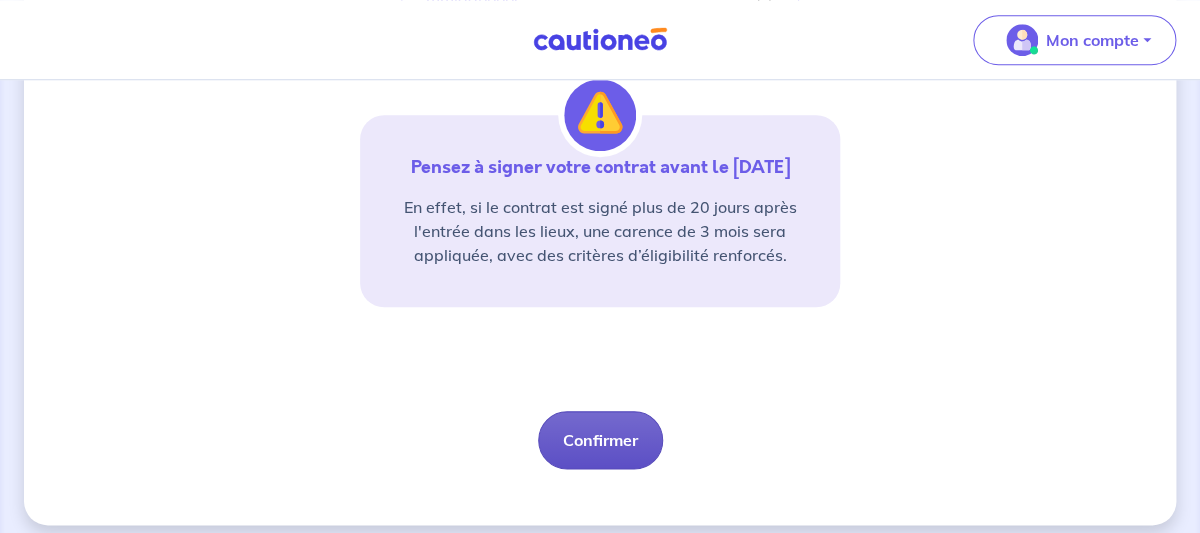click on "Confirmer" at bounding box center (600, 440) 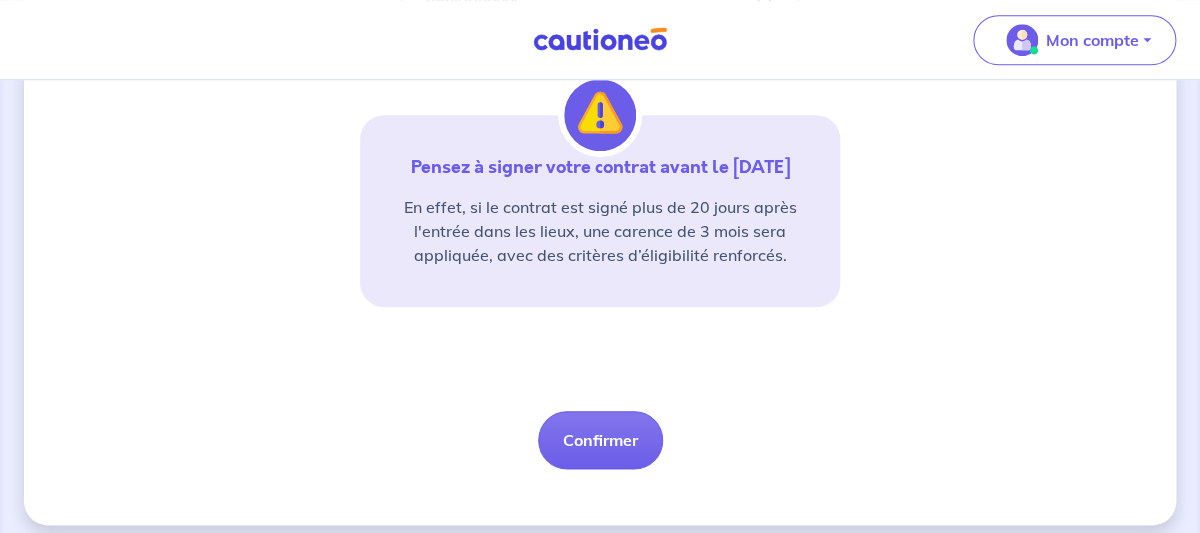 select on "FR" 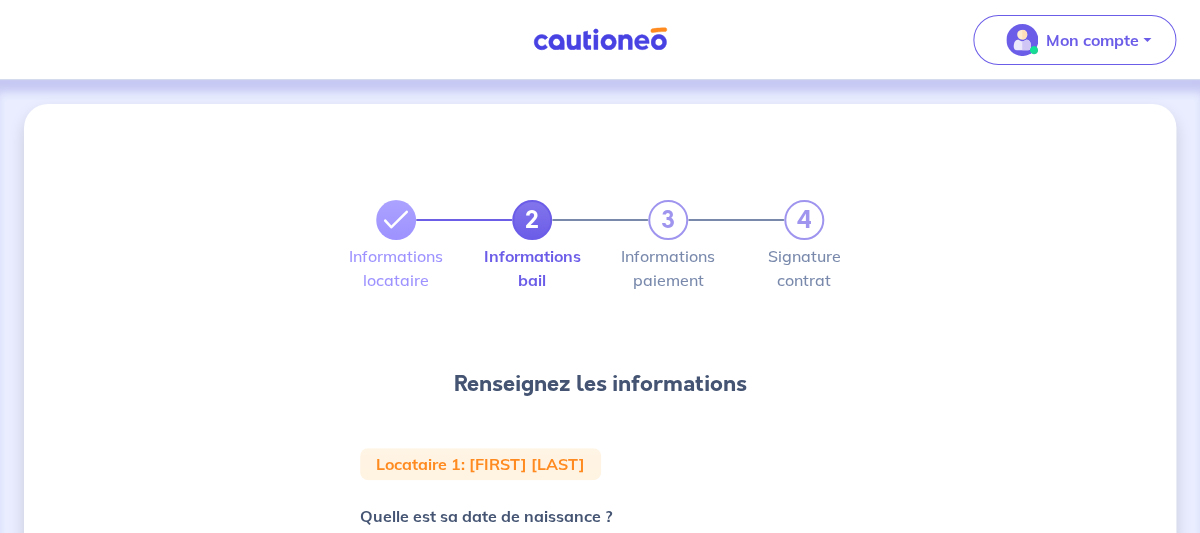 scroll, scrollTop: 0, scrollLeft: 0, axis: both 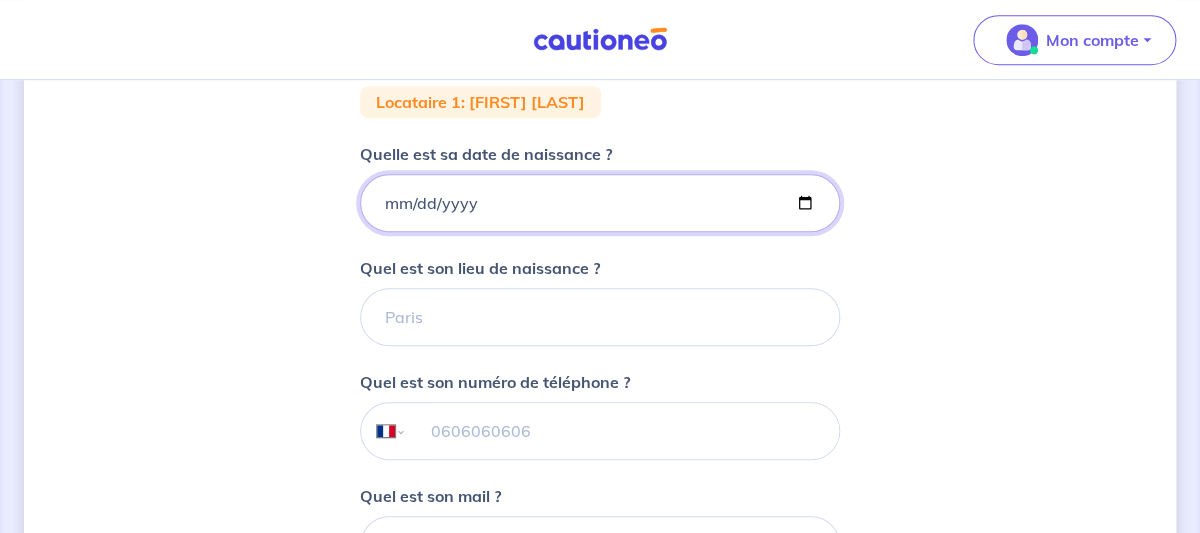 click on "Quelle est sa date de naissance ?" at bounding box center [600, 203] 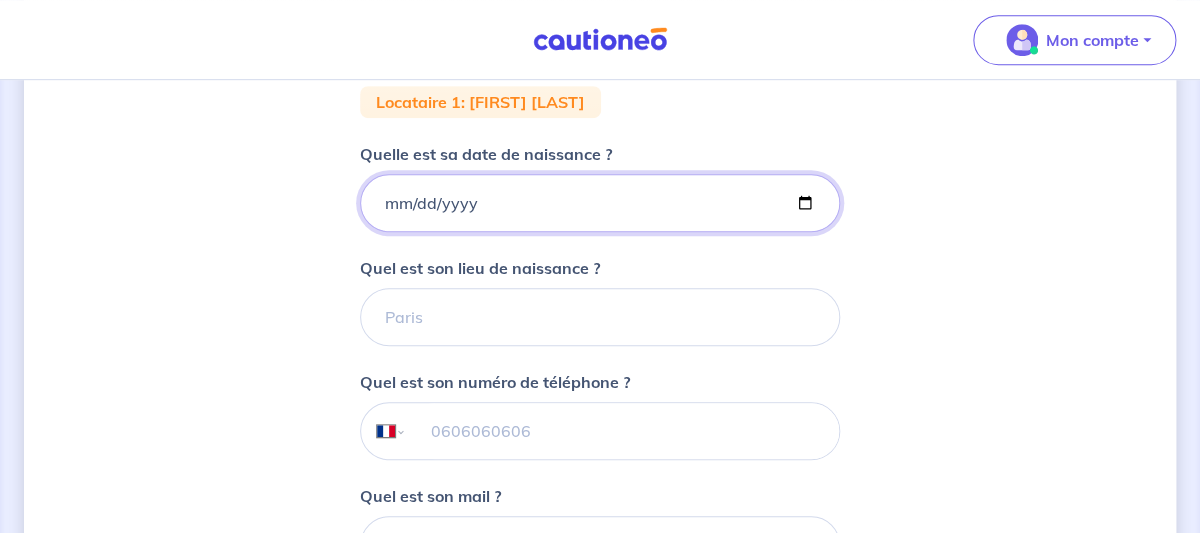 click on "Quelle est sa date de naissance ?" at bounding box center (600, 203) 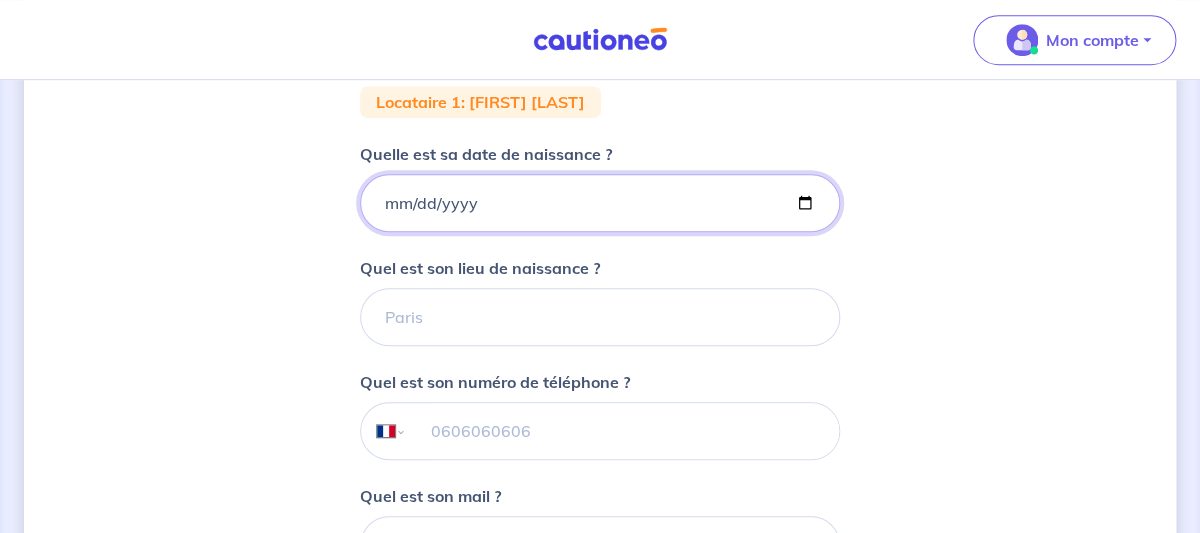 type on "[BIRTH_DATE]" 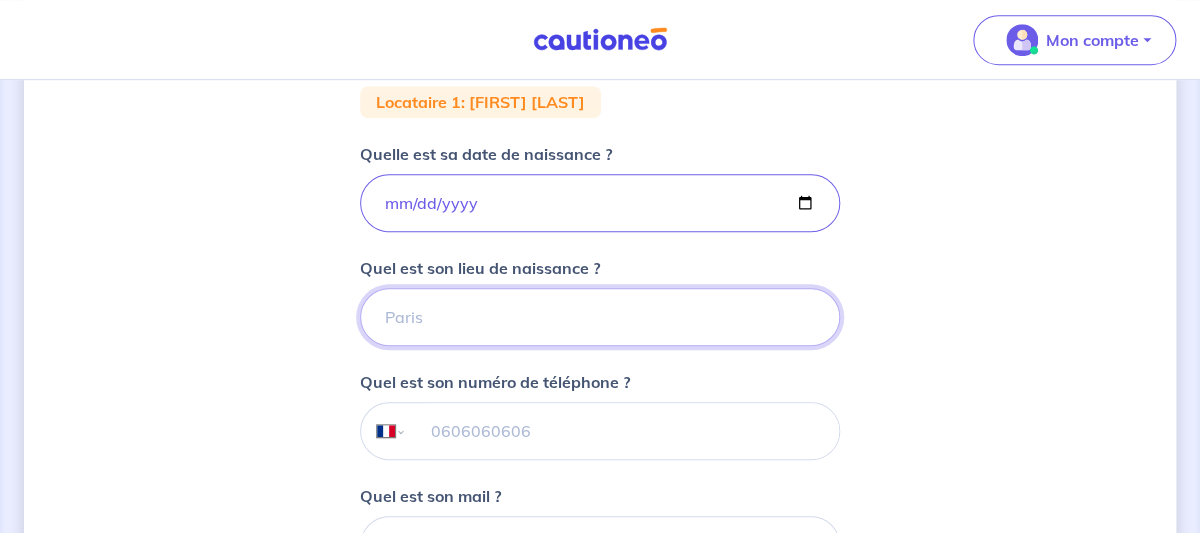 click on "Quel est son lieu de naissance ?" at bounding box center [600, 317] 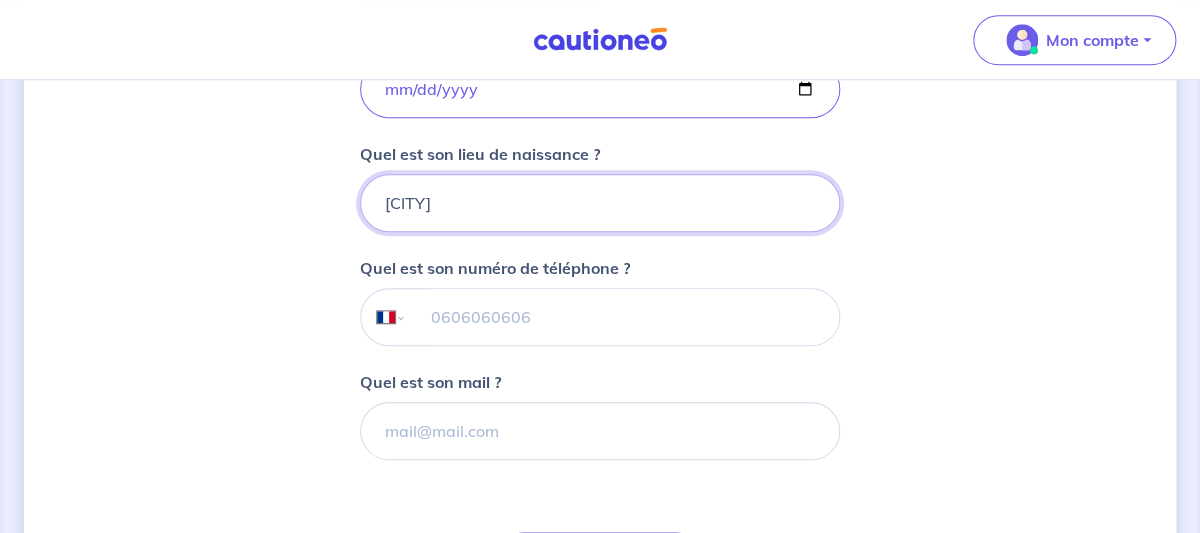 scroll, scrollTop: 480, scrollLeft: 0, axis: vertical 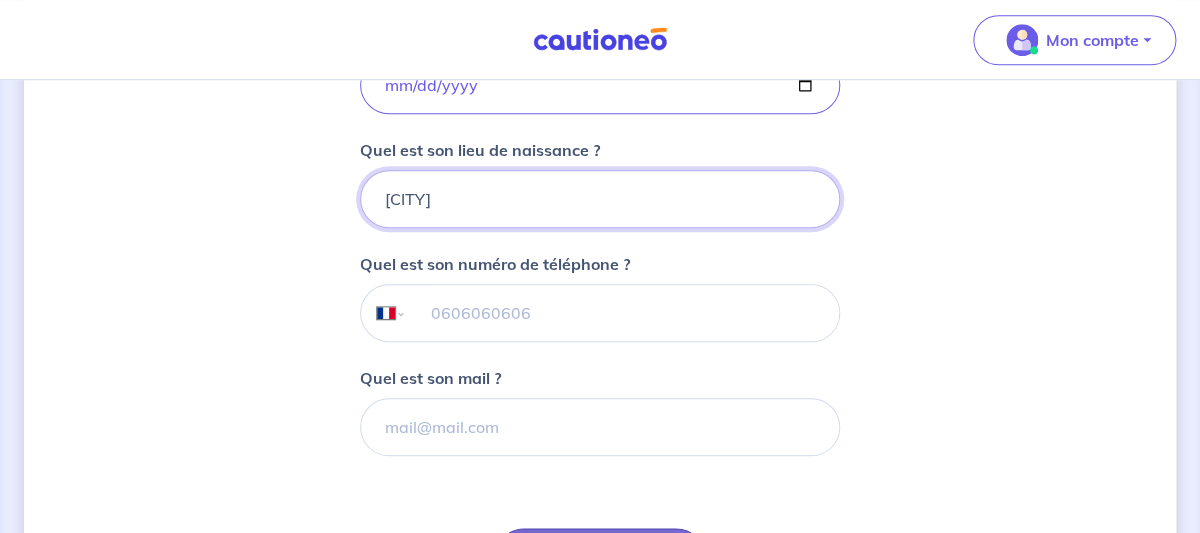type on "[CITY]" 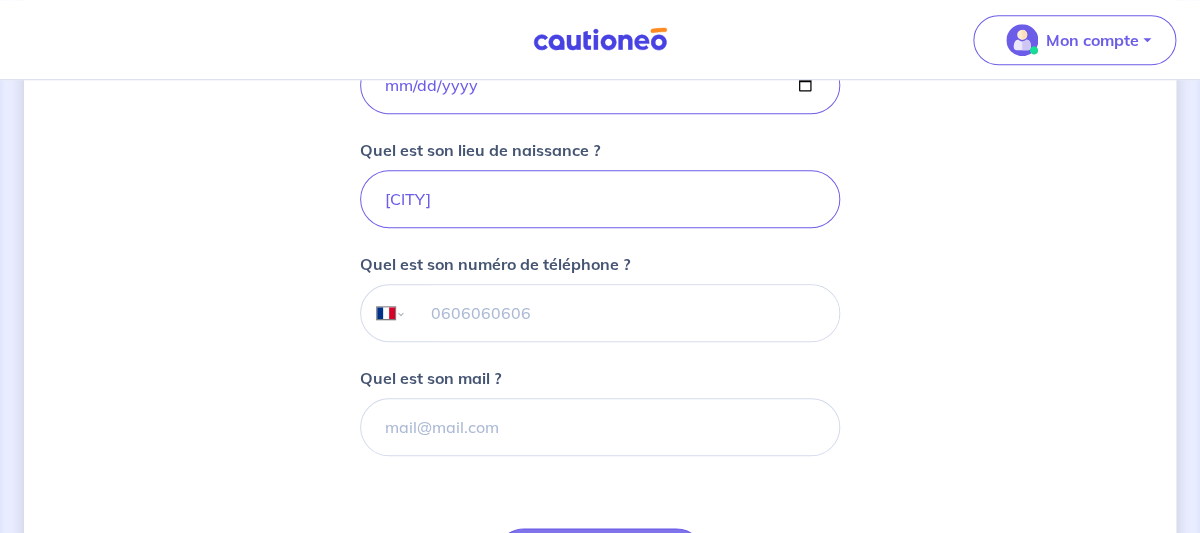 click at bounding box center (623, 313) 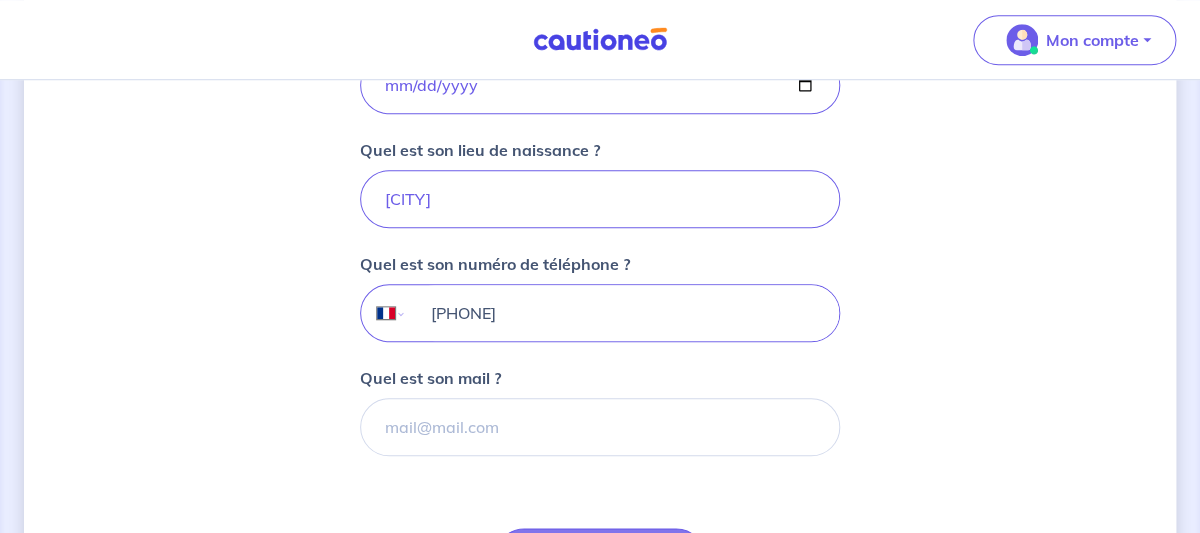 type on "[PHONE]" 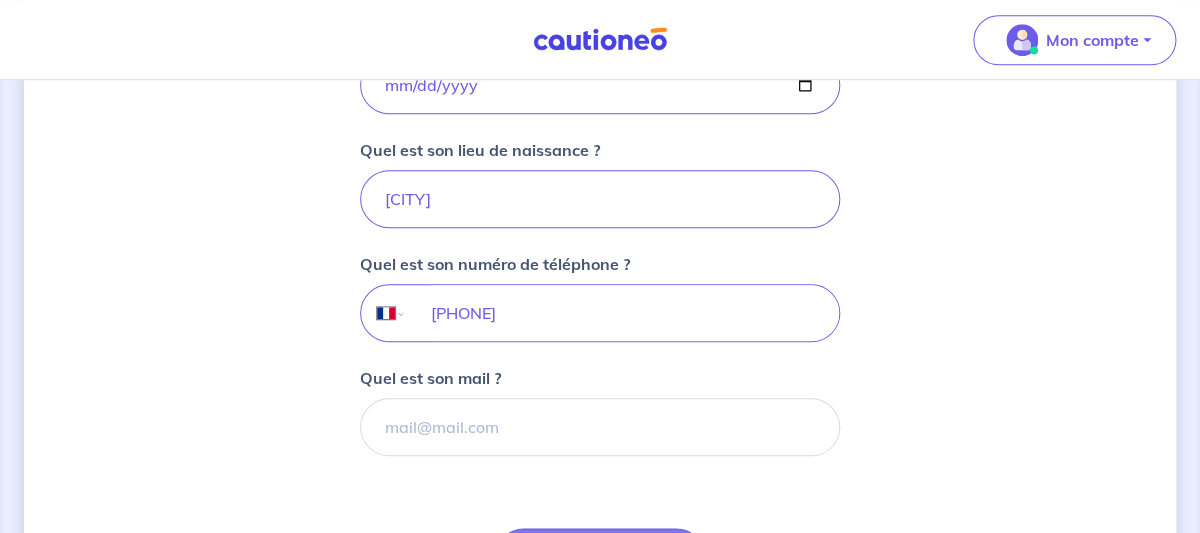 click on "Quel est son mail ?" at bounding box center [600, 411] 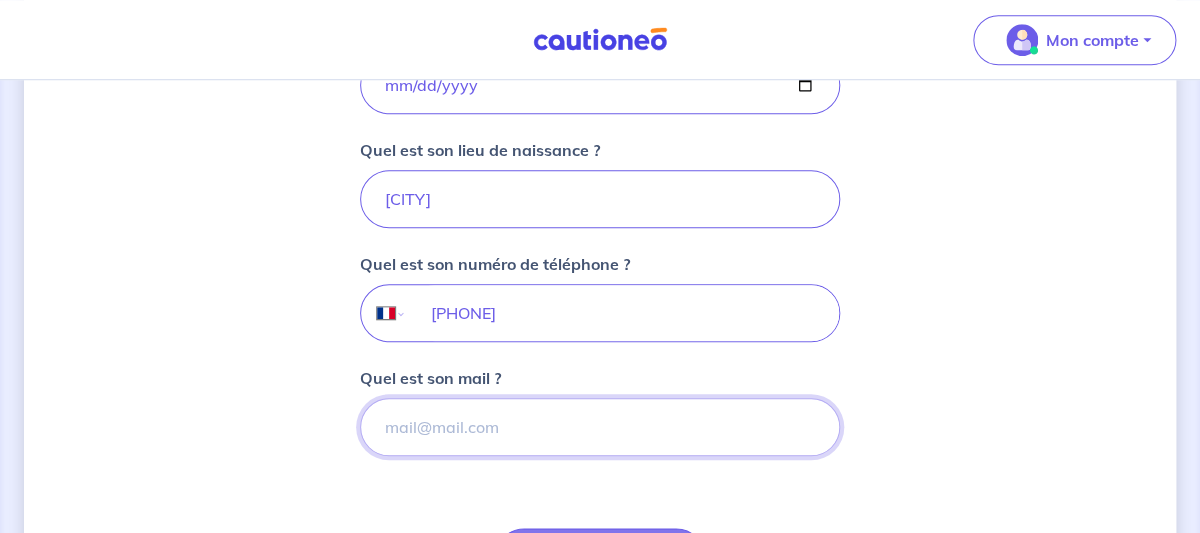 click on "Quel est son mail ?" at bounding box center (600, 427) 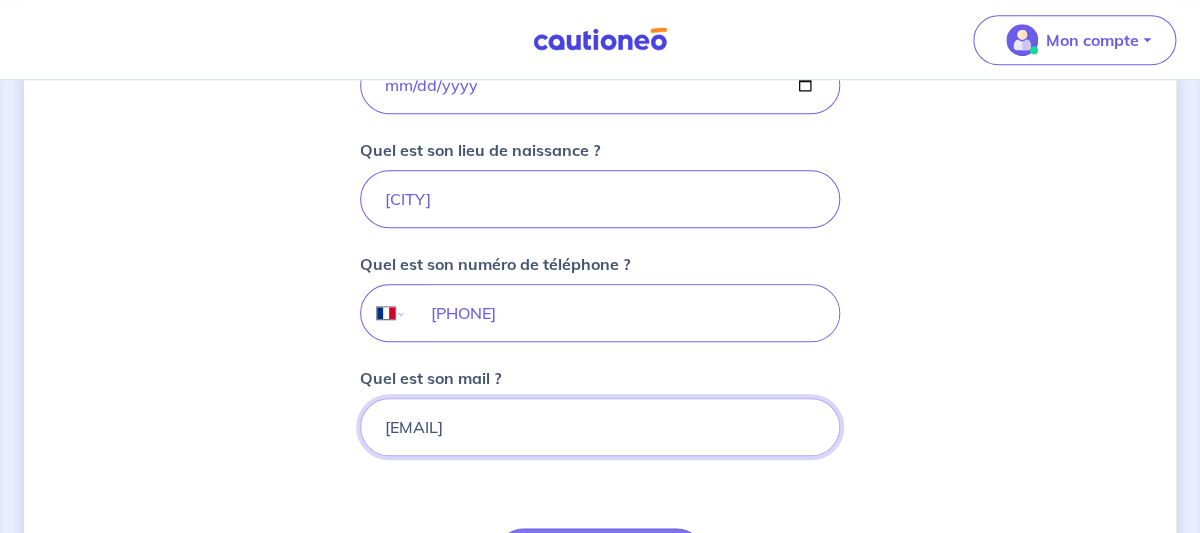 type on "[EMAIL]" 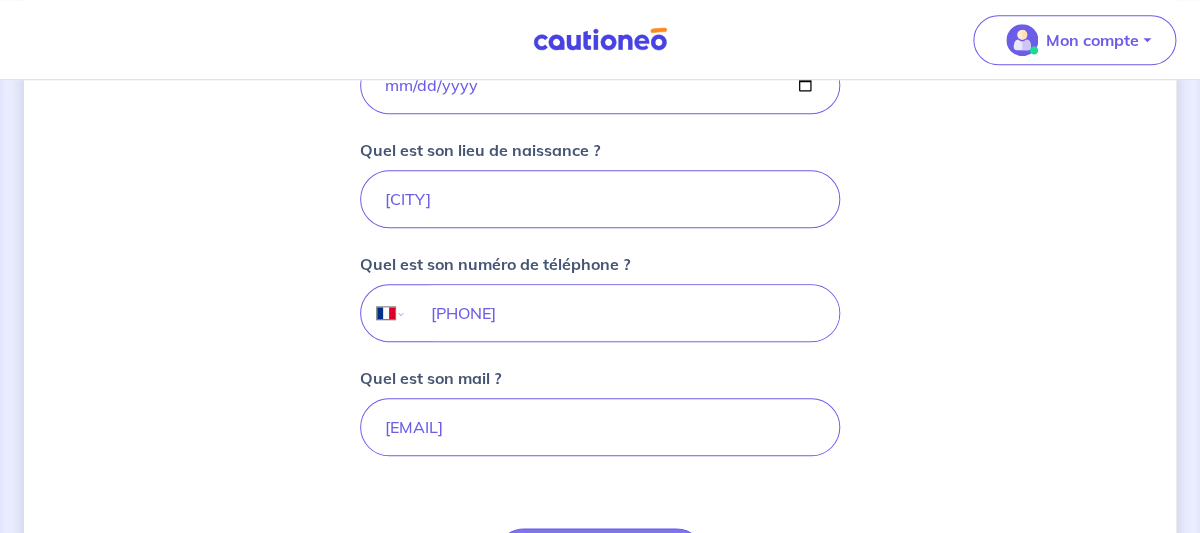 click on "Mon compte Me déconnecter 2 3 4 Informations locataire Informations
bail Informations paiement Signature contrat Renseignez les informations Locataire 1 : [LAST] [FIRST]   Quelle est sa date de naissance ? 1988-09-20 Quel est son lieu de naissance ? [CITY] Quel est son numéro de téléphone ? International Afghanistan Afrique du Sud Albanie Algérie Allemagne Andorre Angola Anguilla Antigua et Barbuda Arabie Saoudite Argentine Arménie Aruba Australie Autriche Azerbaïdjan Bahamas Bahrain Bangladesh Barbade Belgique Belize Bénin Bermudes Bhoutan Biélorussie Bolivie Bosnie-Herzégovine Botswana Brésil Brunéi Bulgarie Burkina Faso Burundi Cambodge Cameroun Canada Cayman Centrafrique Chili Chine (République populaire) Chypre Colombie Comores Congo (République) Corée, République (Corée du Sud) Corée, République populaire démocratique (Corée du Nord) Costa Rica Côte d'Ivoire Croatie Cuba Curaçao Danemark Djibouti Dominicaine (République) Dominique Egypte El Salvador Equateur" at bounding box center (600, 178) 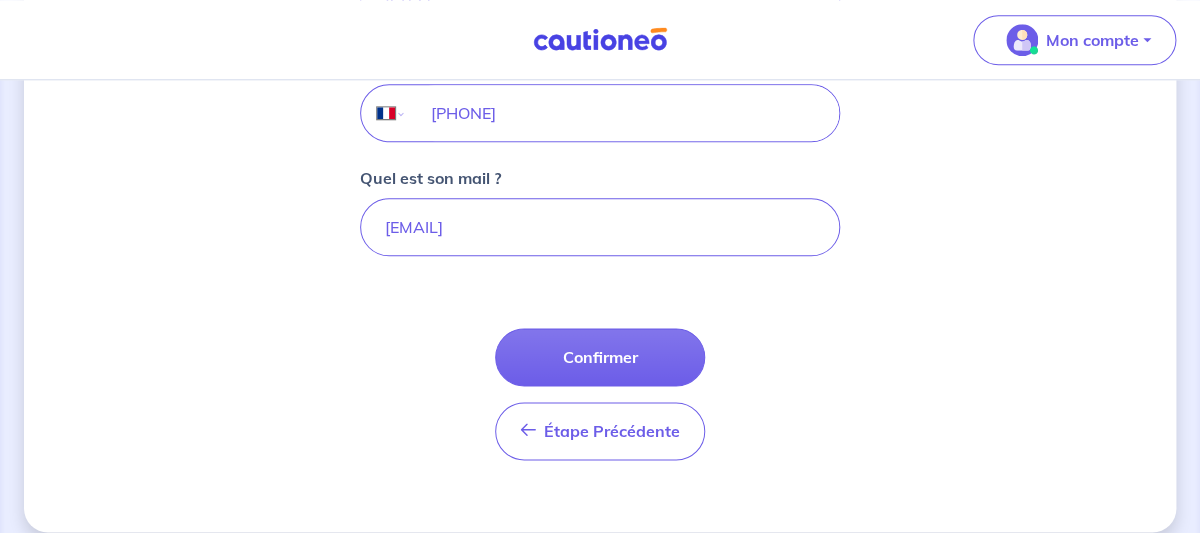 scroll, scrollTop: 698, scrollLeft: 0, axis: vertical 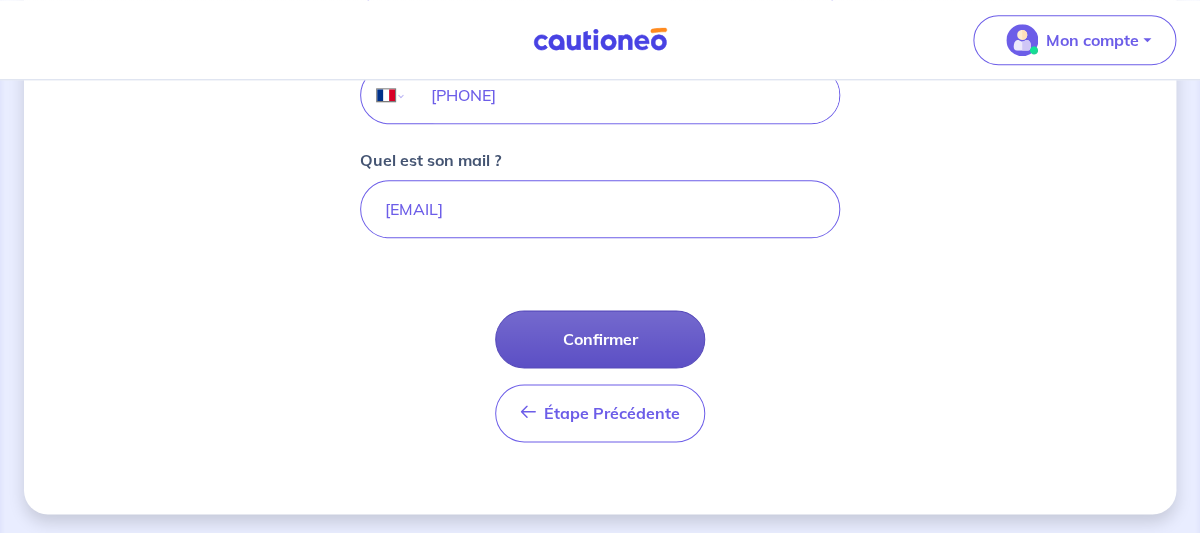 click on "Confirmer" at bounding box center [600, 339] 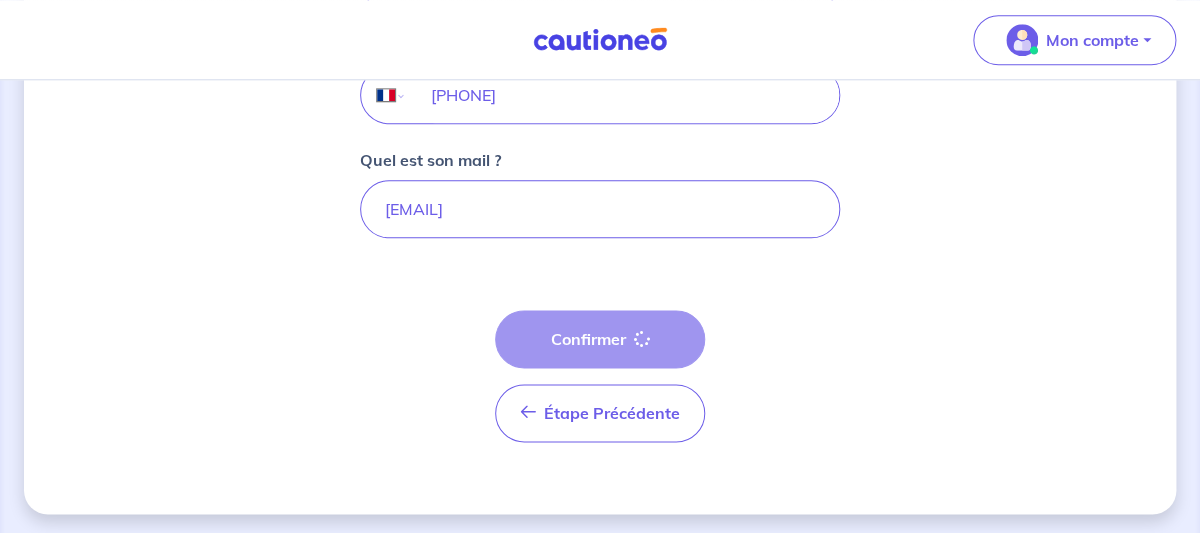 scroll, scrollTop: 0, scrollLeft: 0, axis: both 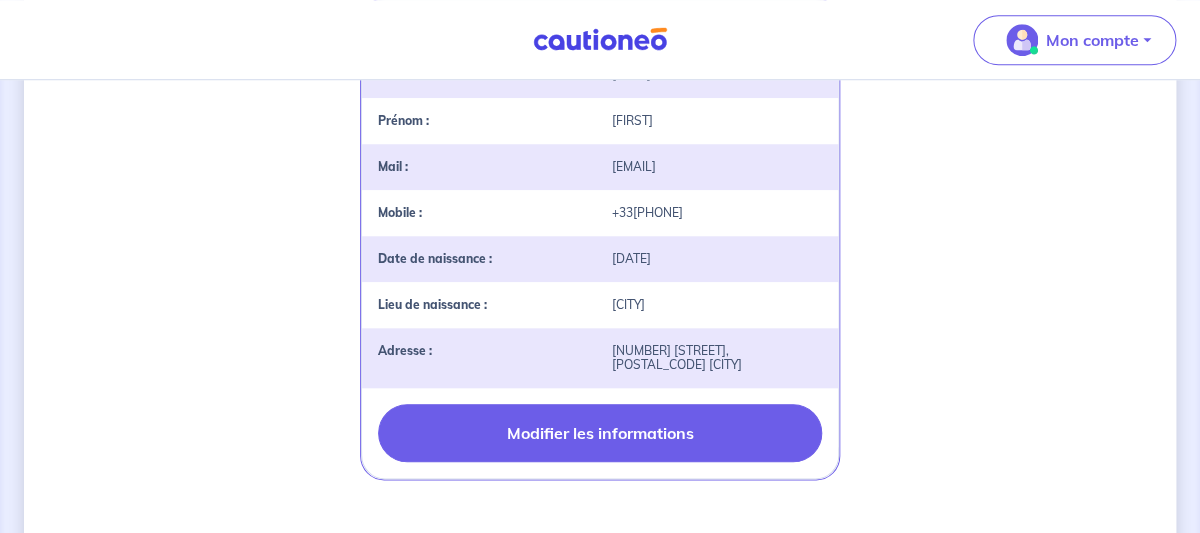 click on "Modifier les informations" at bounding box center [600, 433] 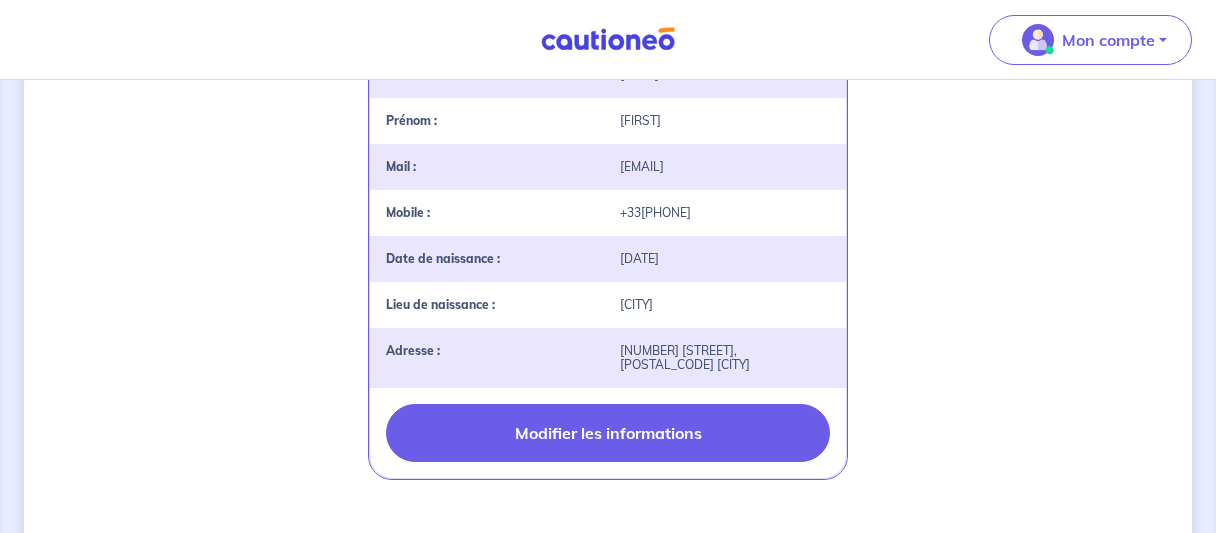 select on "FR" 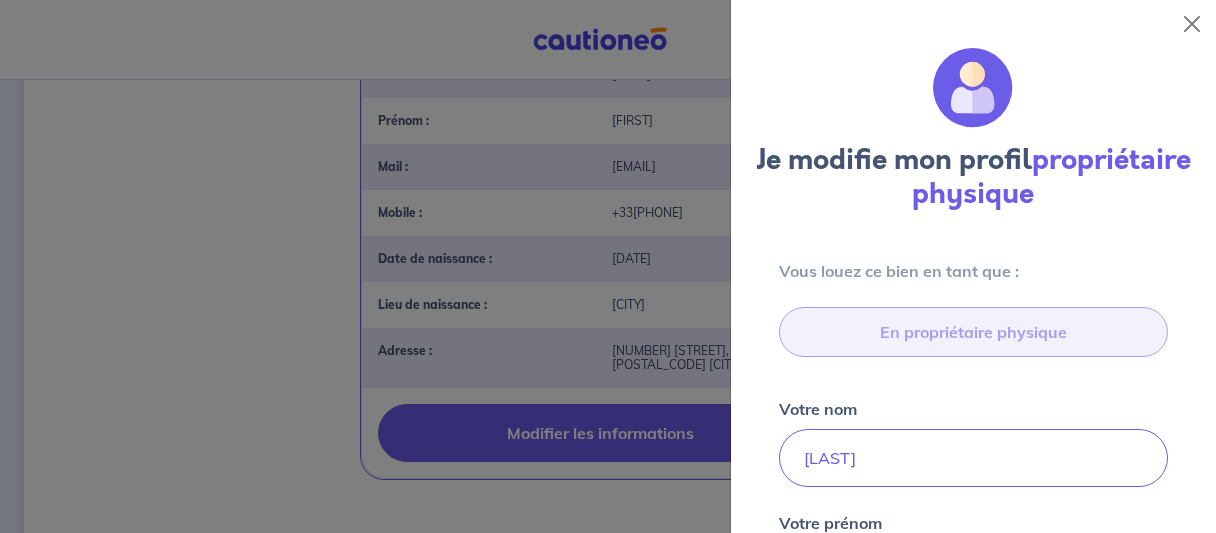 scroll, scrollTop: 838, scrollLeft: 0, axis: vertical 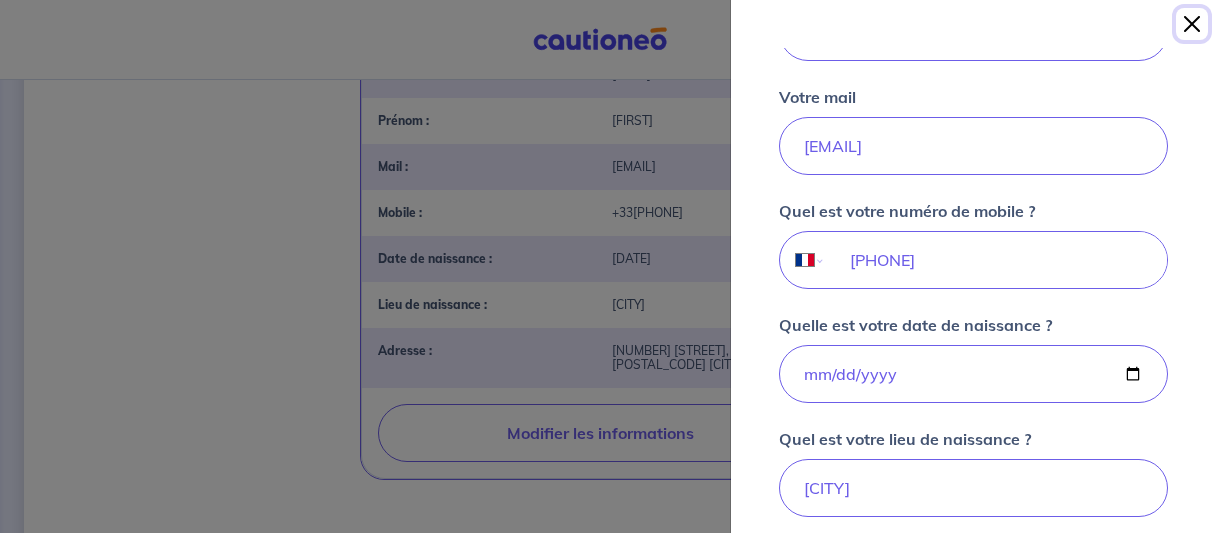 click at bounding box center [1192, 24] 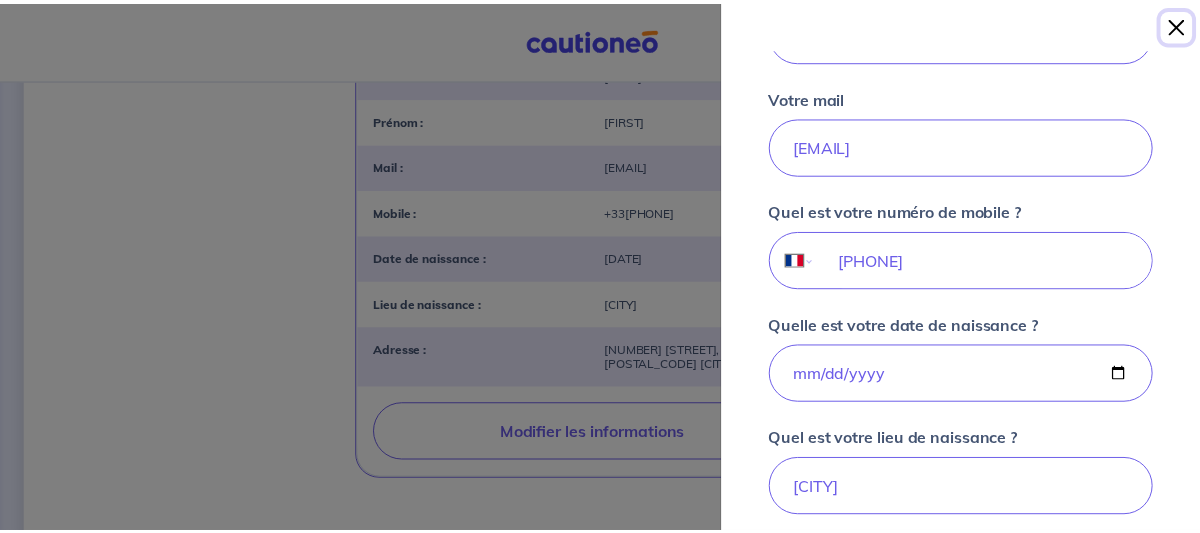 scroll, scrollTop: 239, scrollLeft: 0, axis: vertical 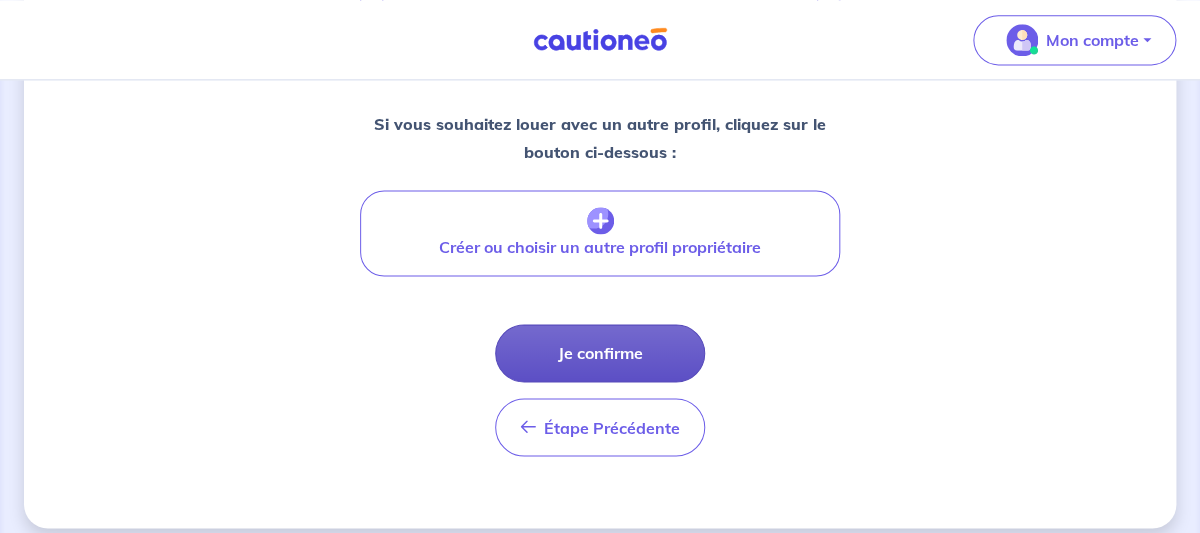 click on "Je confirme" at bounding box center (600, 353) 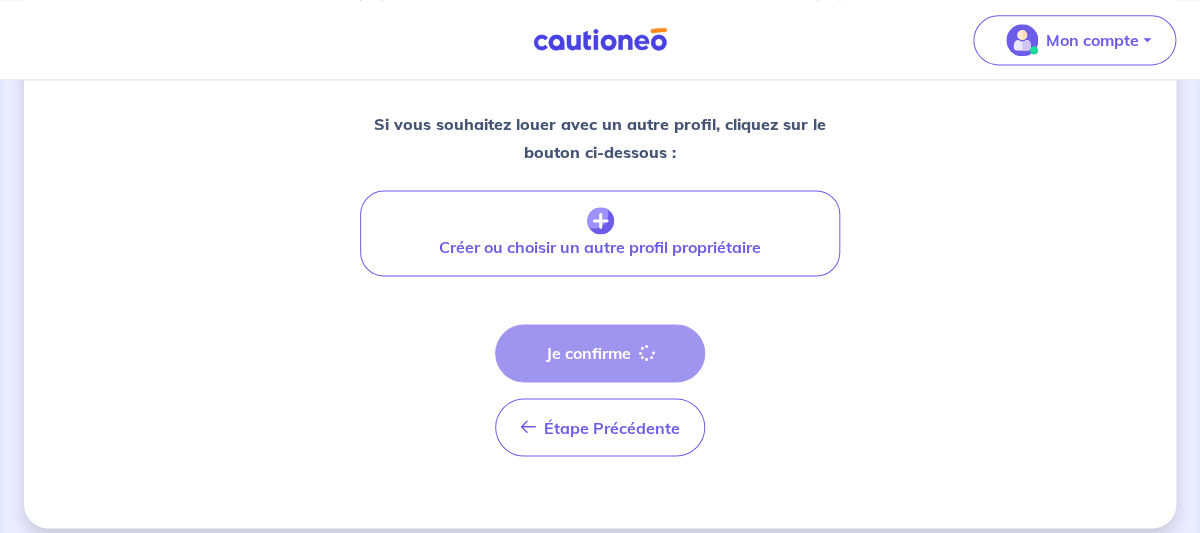 scroll, scrollTop: 0, scrollLeft: 0, axis: both 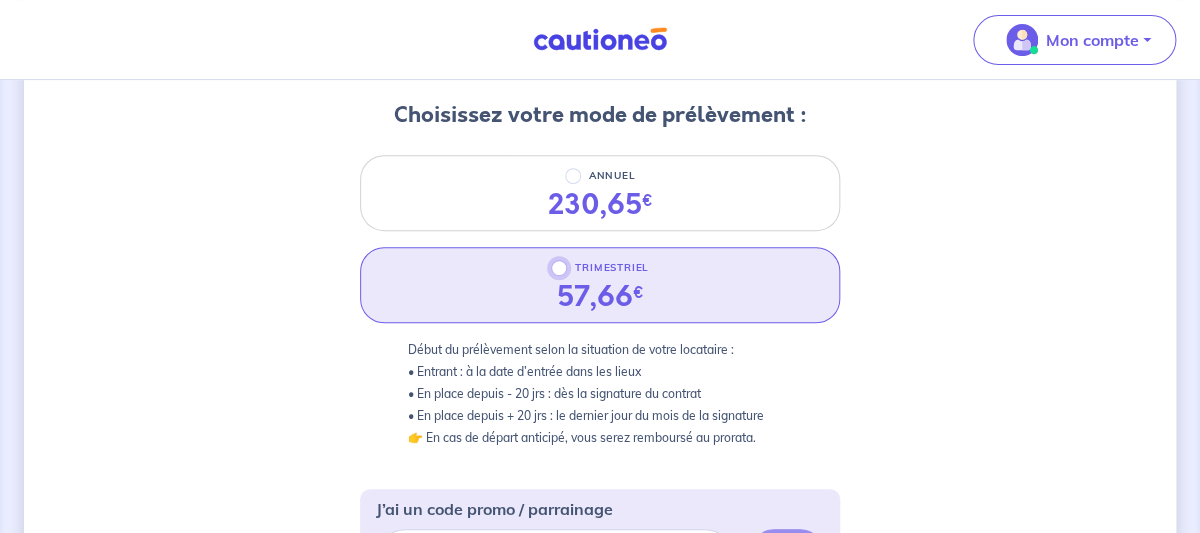 click on "TRIMESTRIEL" at bounding box center (559, 268) 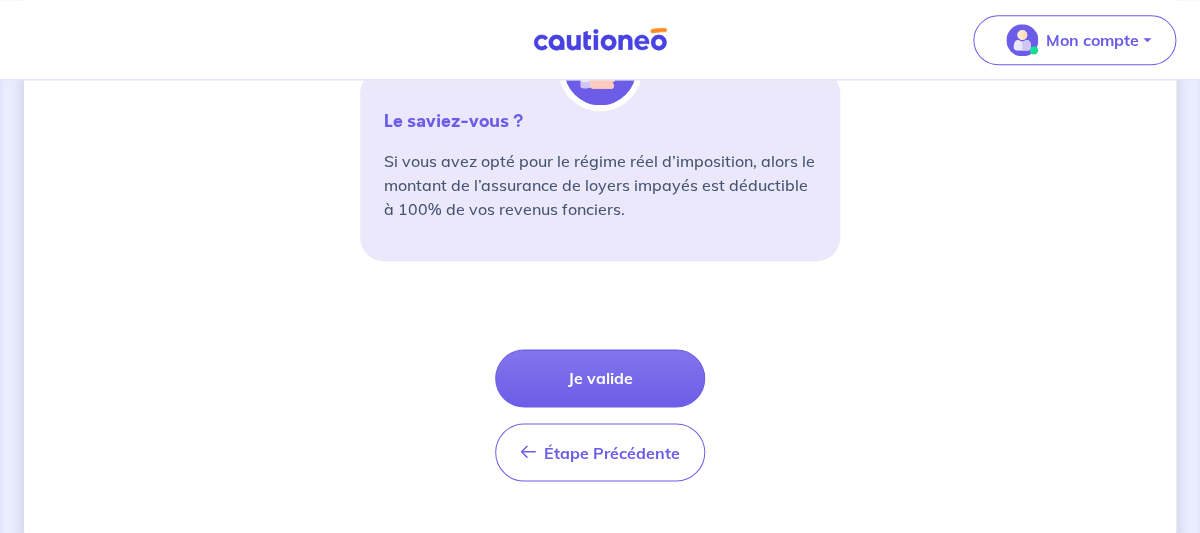 scroll, scrollTop: 853, scrollLeft: 0, axis: vertical 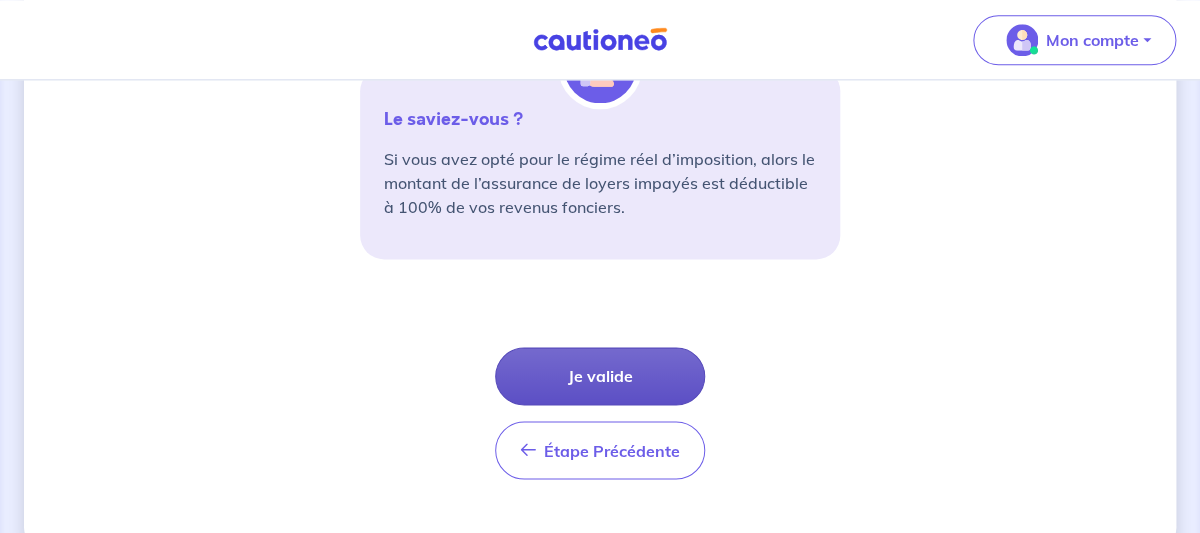 click on "Je valide" at bounding box center (600, 376) 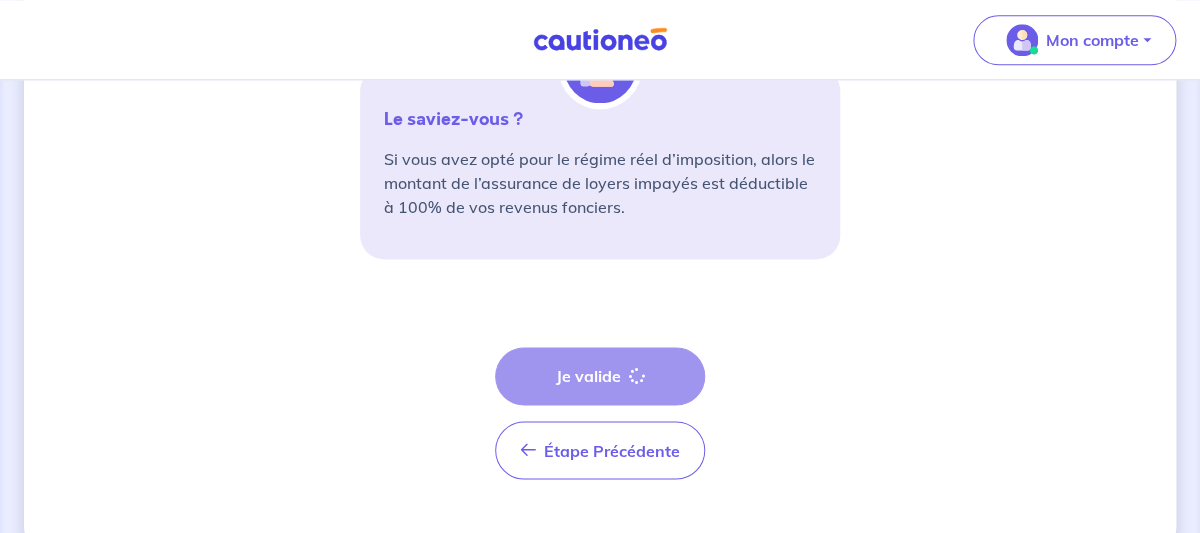 scroll, scrollTop: 0, scrollLeft: 0, axis: both 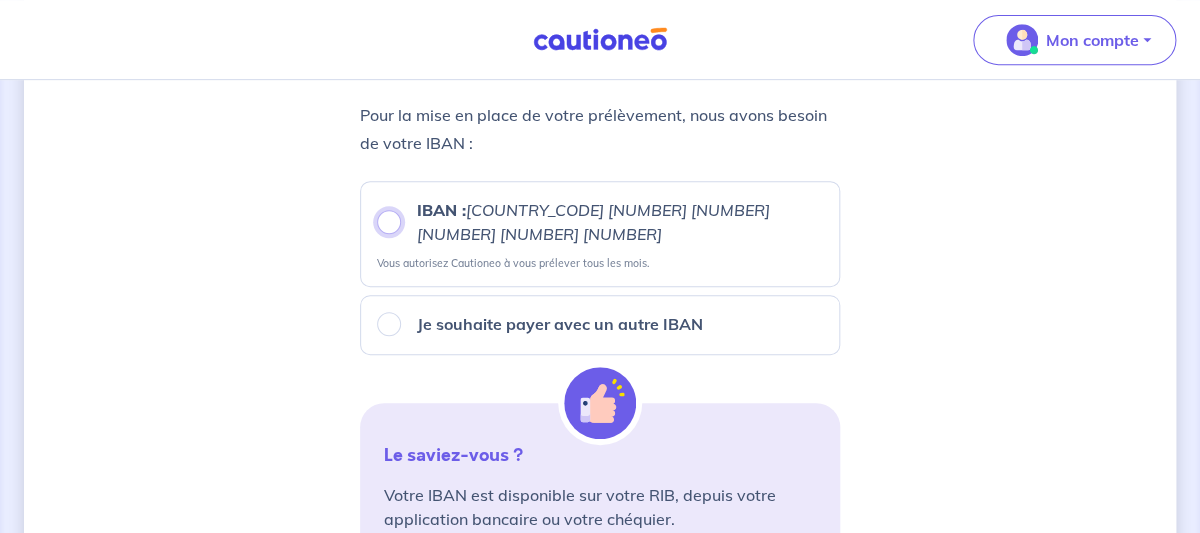 click on "IBAN :  FRXX 10207 00037 XXXX XXXX 8790" at bounding box center [389, 222] 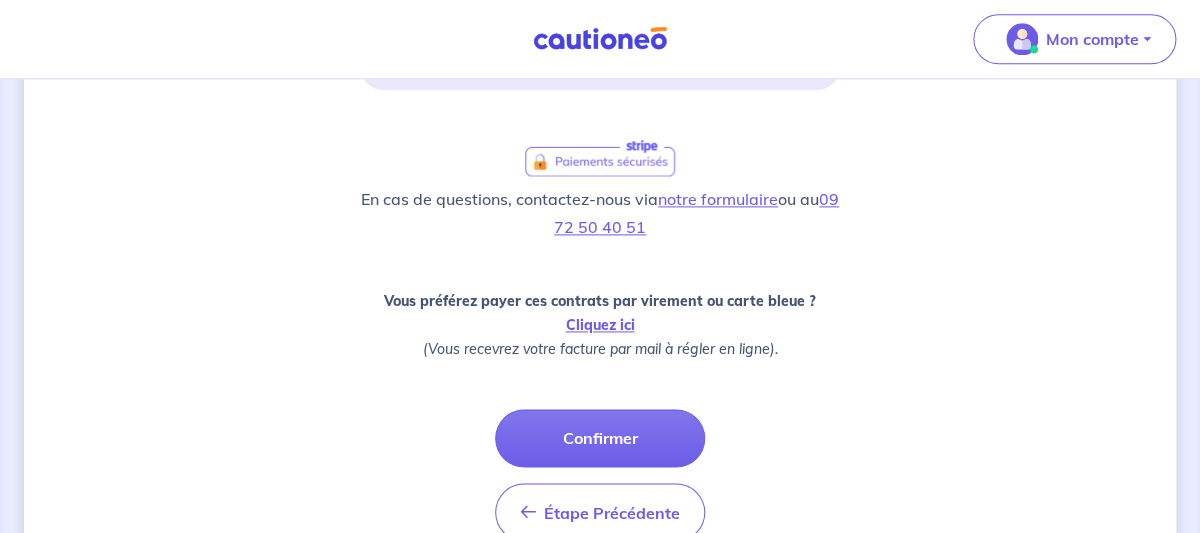 scroll, scrollTop: 782, scrollLeft: 0, axis: vertical 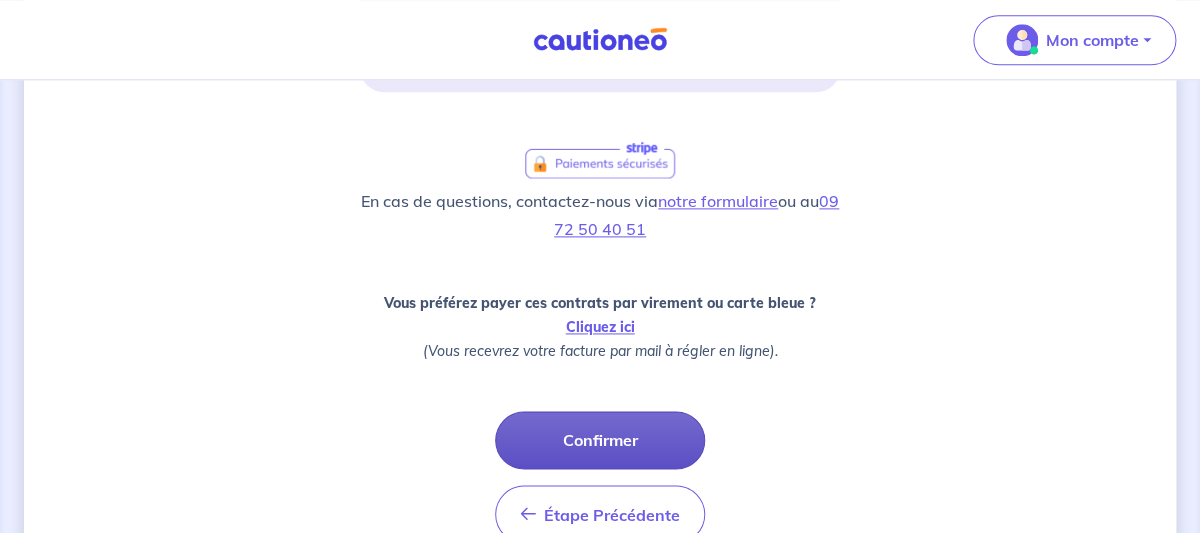 click on "Confirmer" at bounding box center (600, 440) 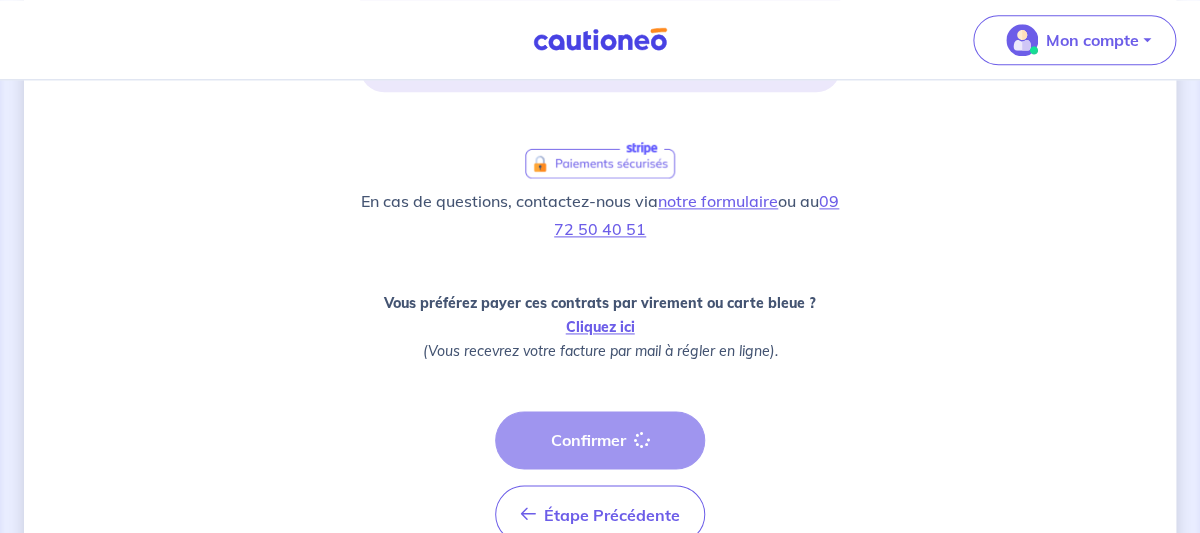 scroll, scrollTop: 0, scrollLeft: 0, axis: both 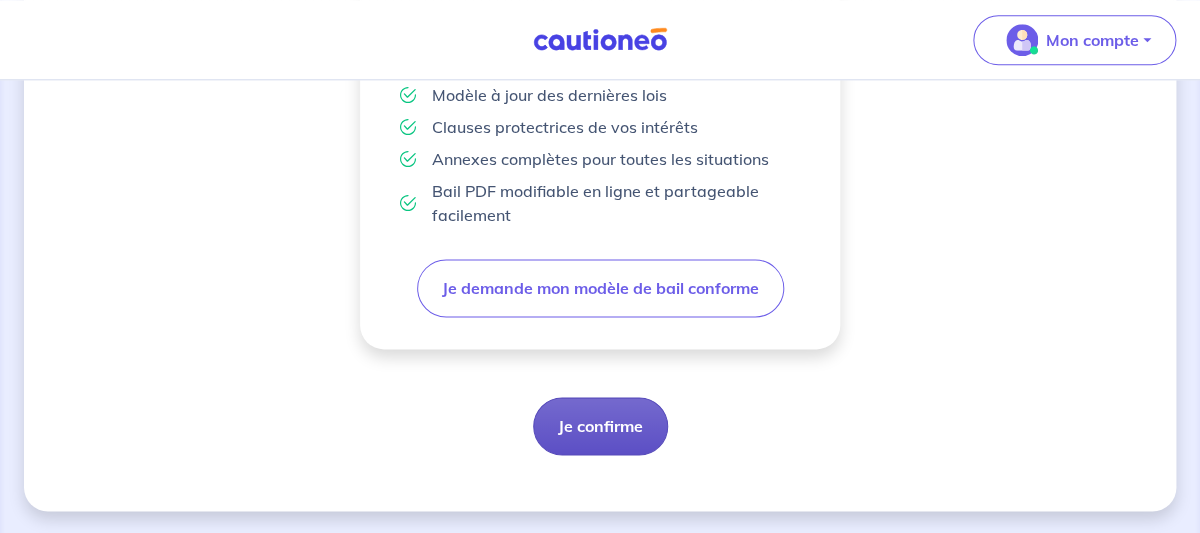 click on "Je confirme" at bounding box center (600, 426) 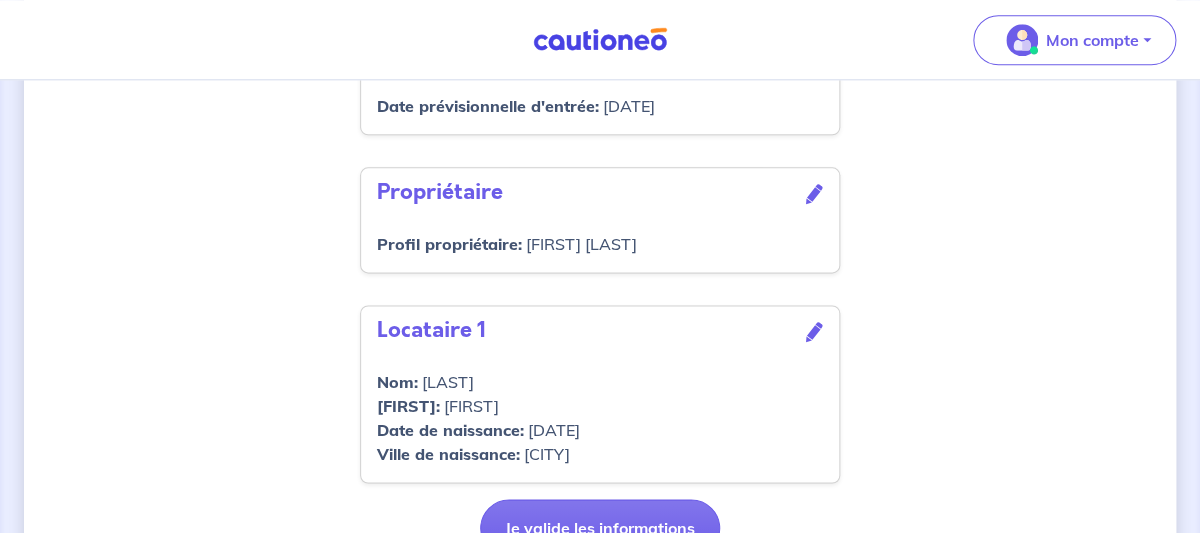 scroll, scrollTop: 823, scrollLeft: 0, axis: vertical 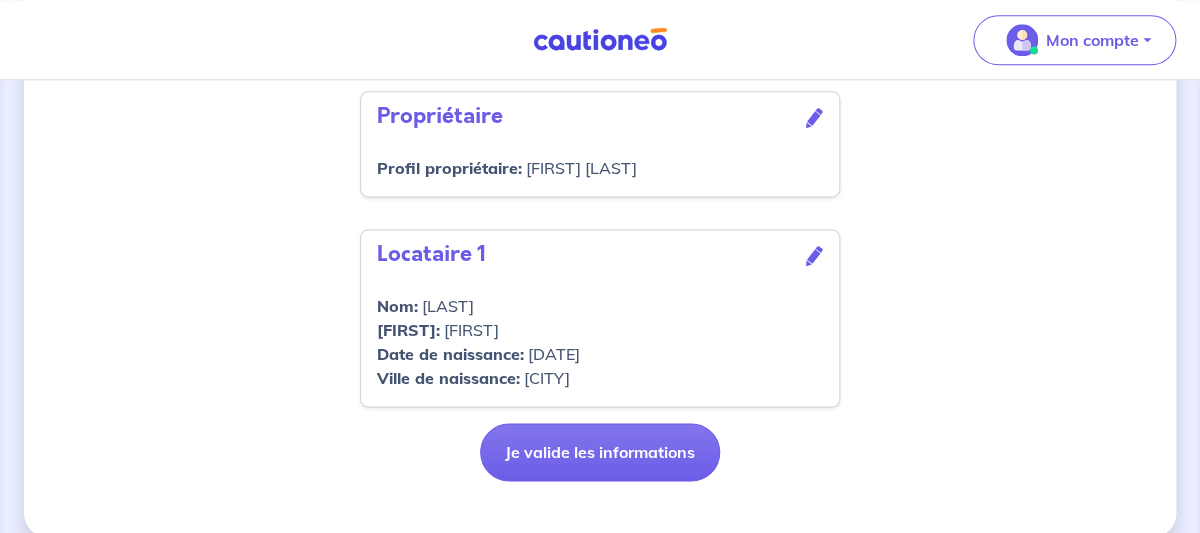 drag, startPoint x: 674, startPoint y: 441, endPoint x: 782, endPoint y: 529, distance: 139.31259 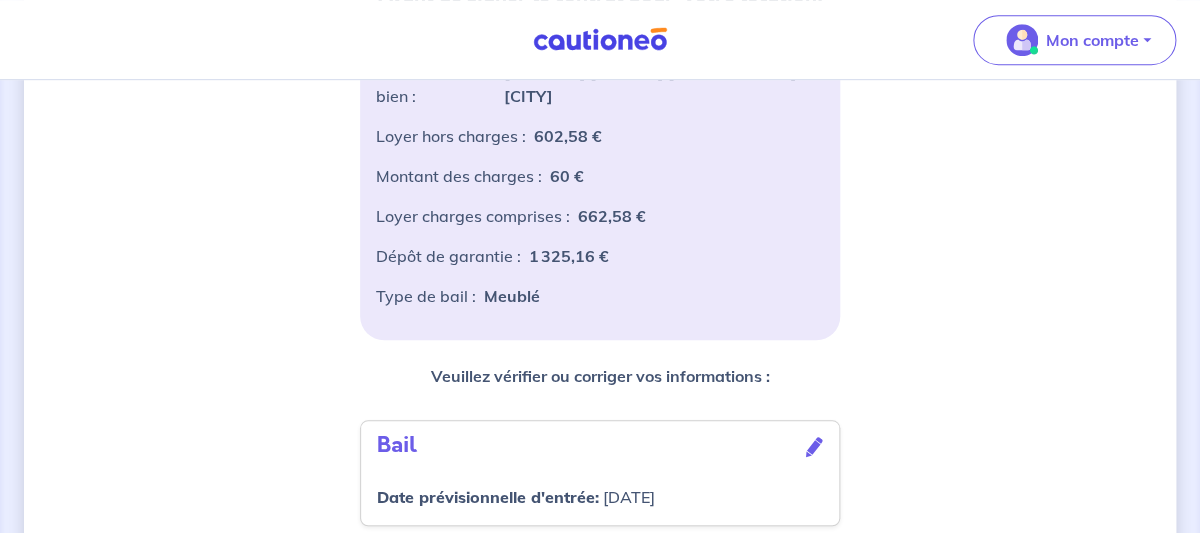 scroll, scrollTop: 335, scrollLeft: 0, axis: vertical 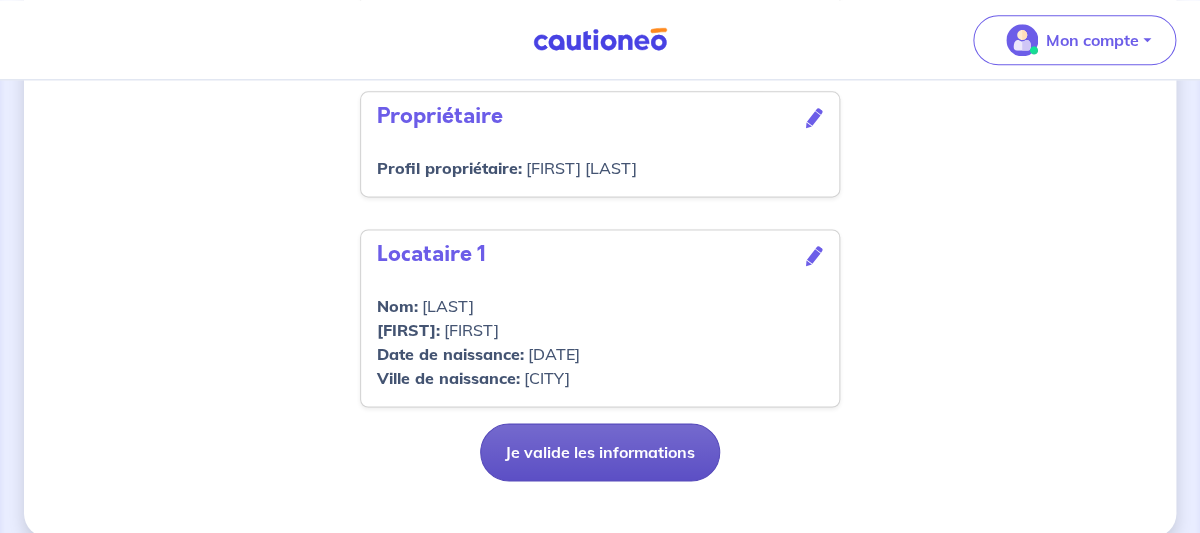 click on "Je valide les informations" at bounding box center [600, 452] 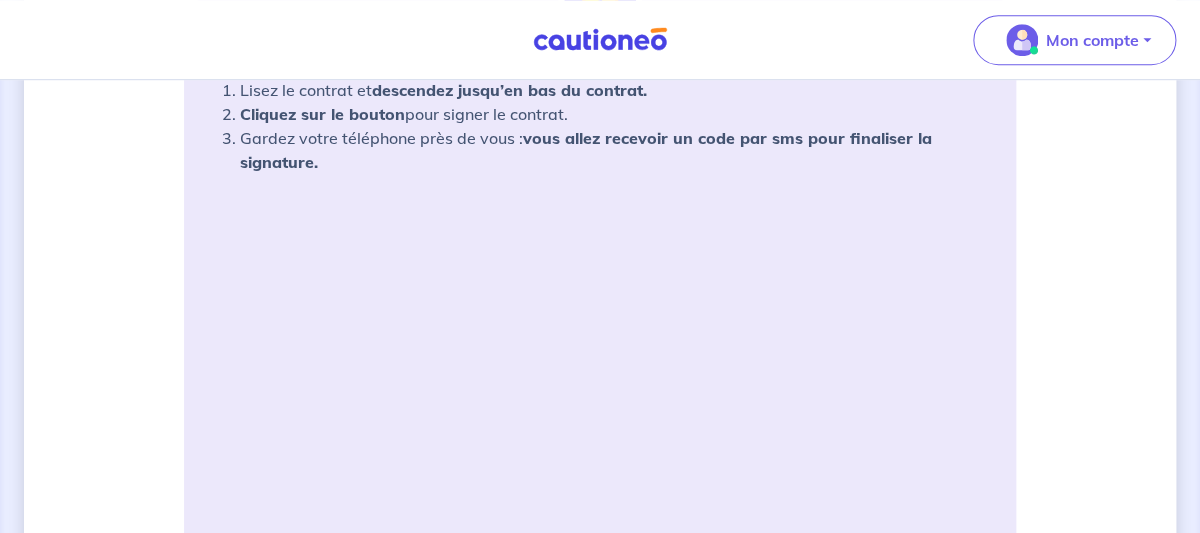 scroll, scrollTop: 386, scrollLeft: 0, axis: vertical 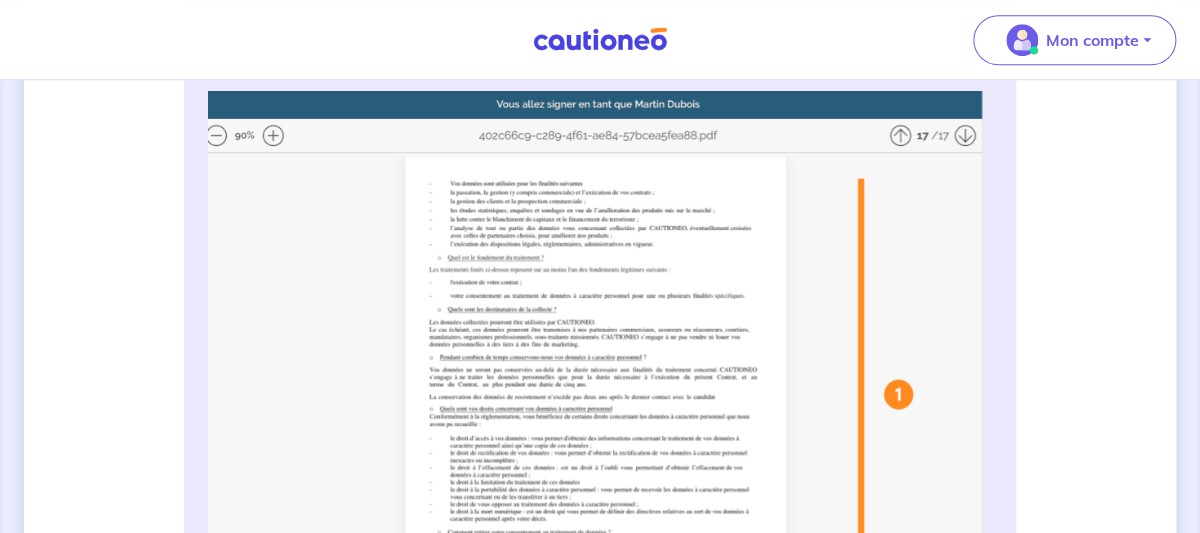 click at bounding box center [600, 432] 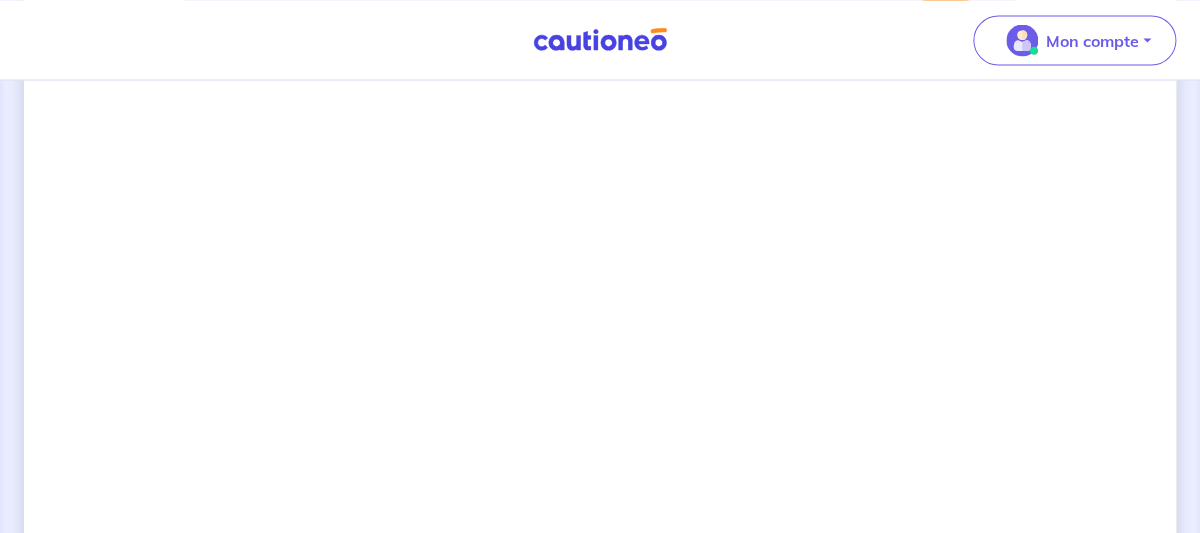 scroll, scrollTop: 1254, scrollLeft: 0, axis: vertical 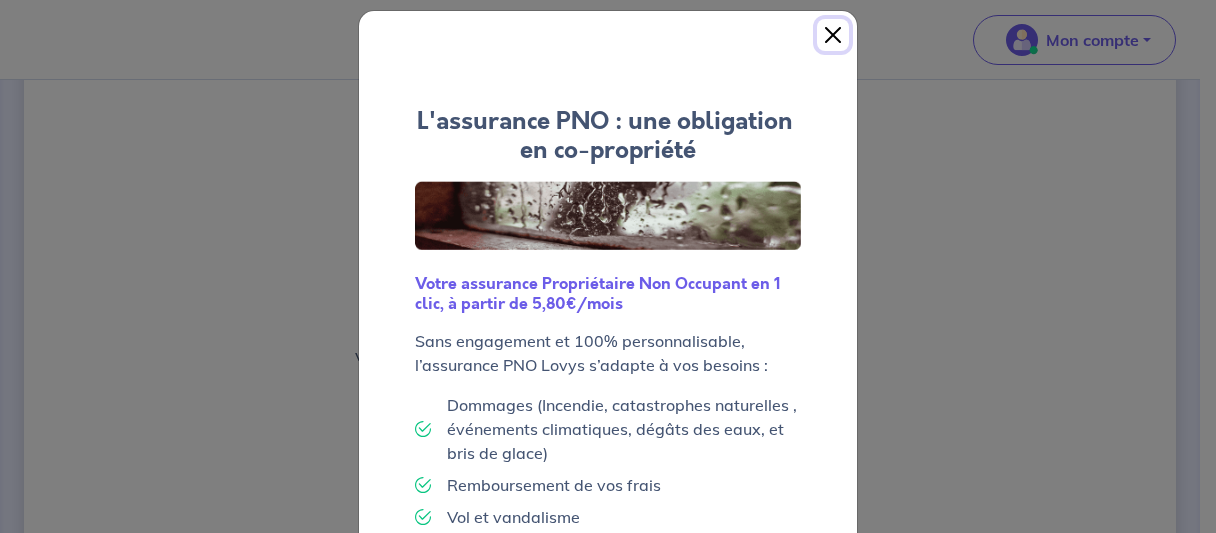click at bounding box center [833, 35] 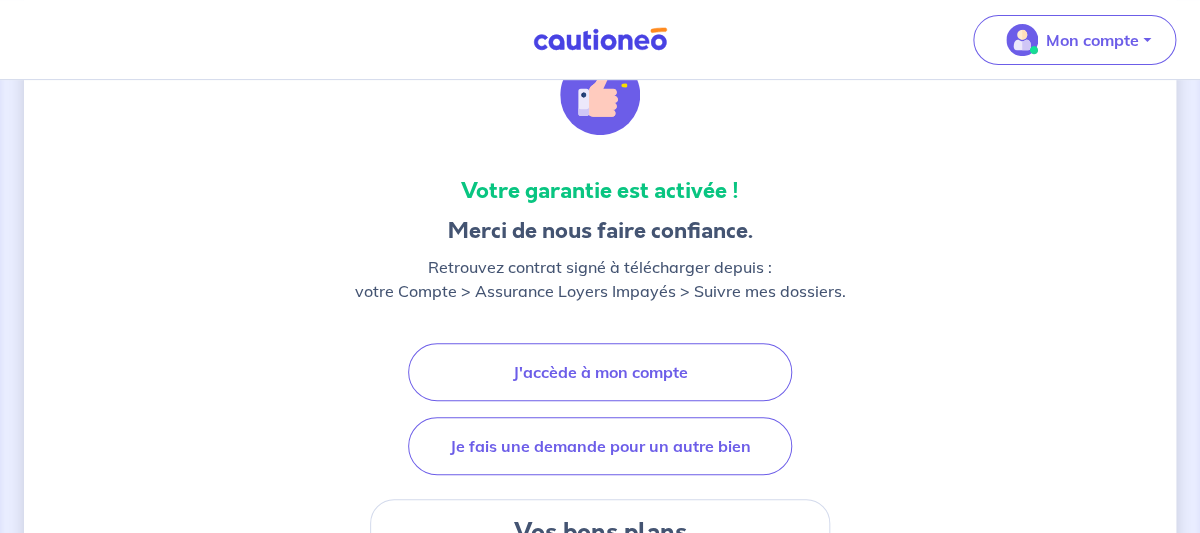 scroll, scrollTop: 201, scrollLeft: 0, axis: vertical 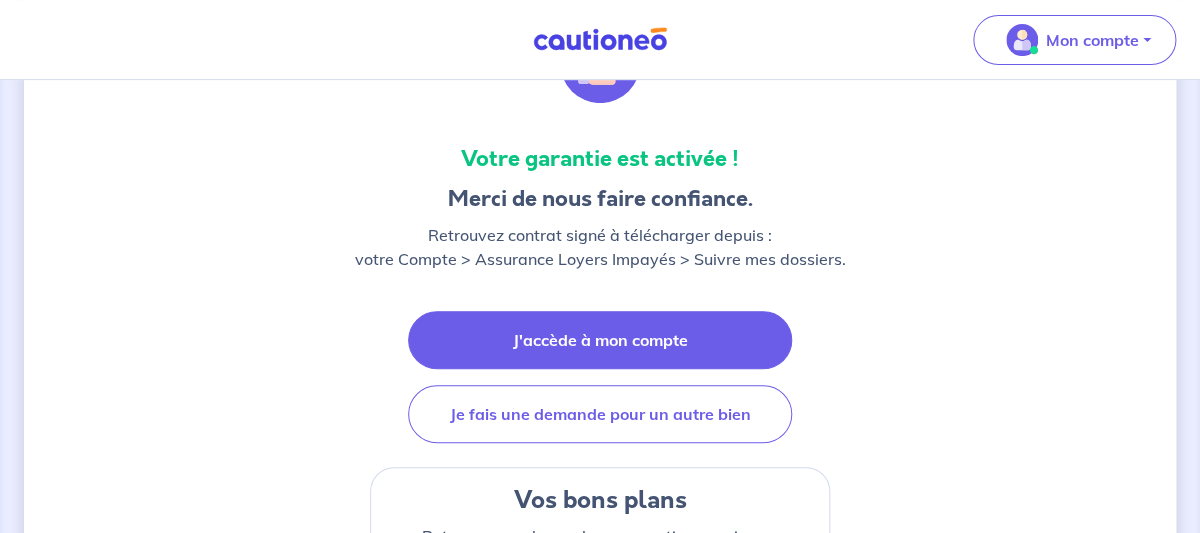click on "J'accède à mon compte" at bounding box center (600, 340) 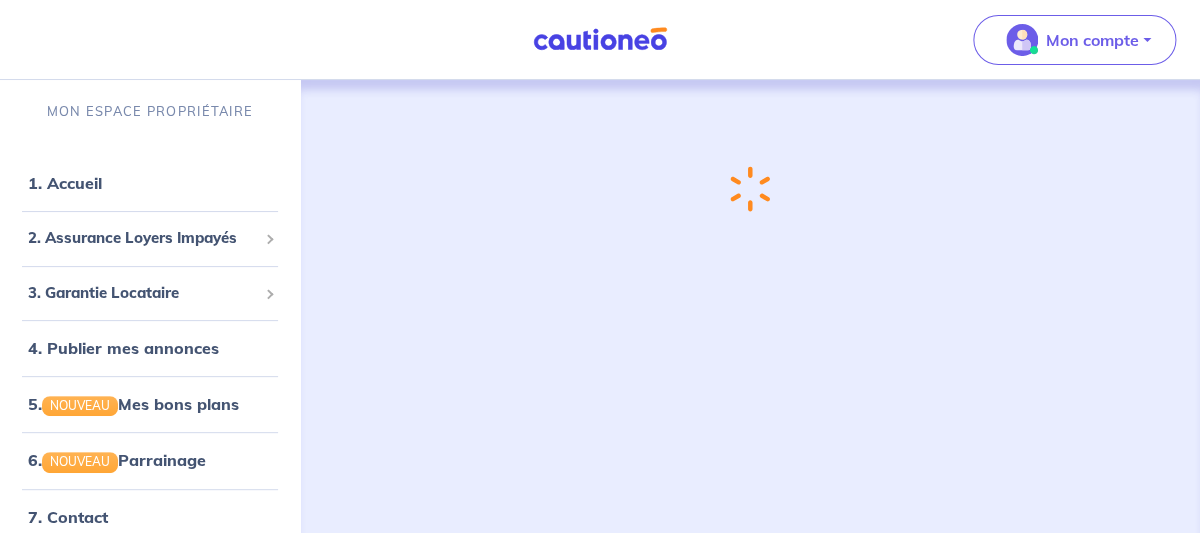scroll, scrollTop: 0, scrollLeft: 0, axis: both 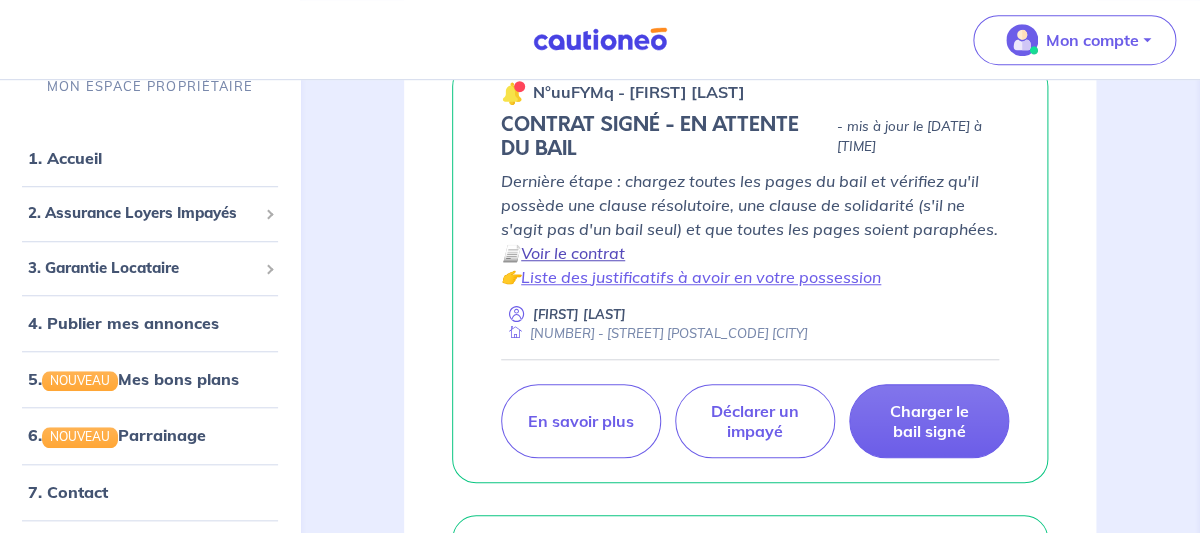 click on "Voir le contrat" at bounding box center [573, 253] 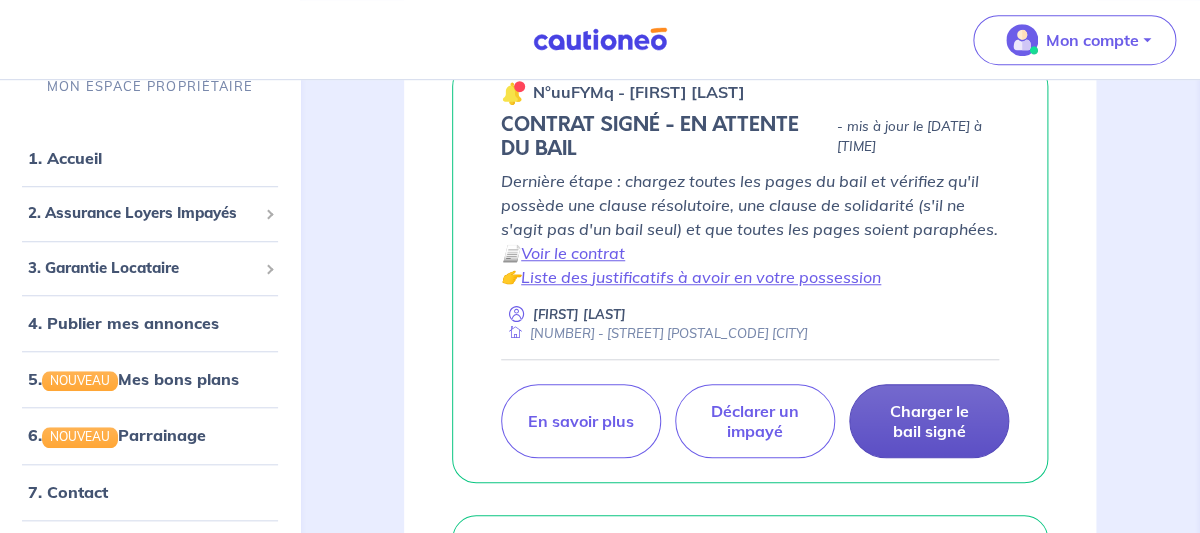 click on "Charger le bail signé" at bounding box center [929, 421] 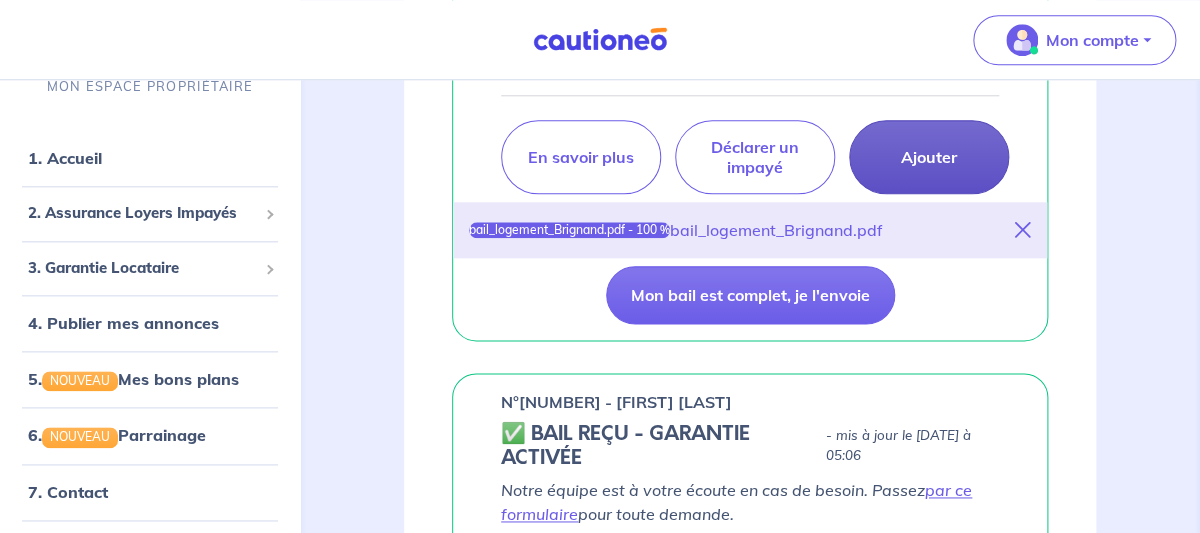 scroll, scrollTop: 659, scrollLeft: 0, axis: vertical 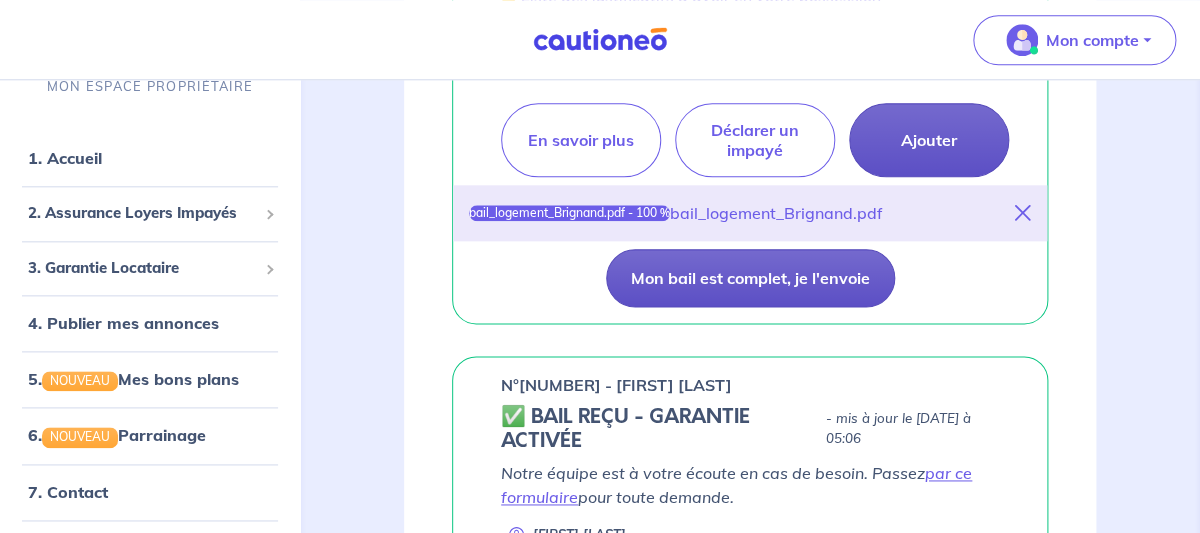 click on "Mon bail est complet, je l'envoie" at bounding box center (750, 278) 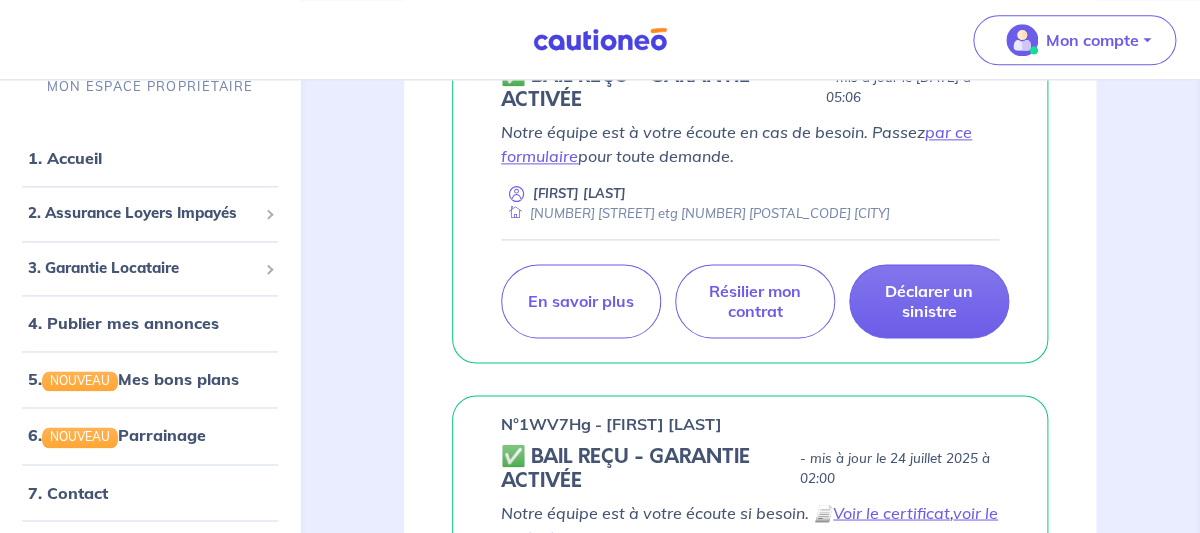 scroll, scrollTop: 868, scrollLeft: 0, axis: vertical 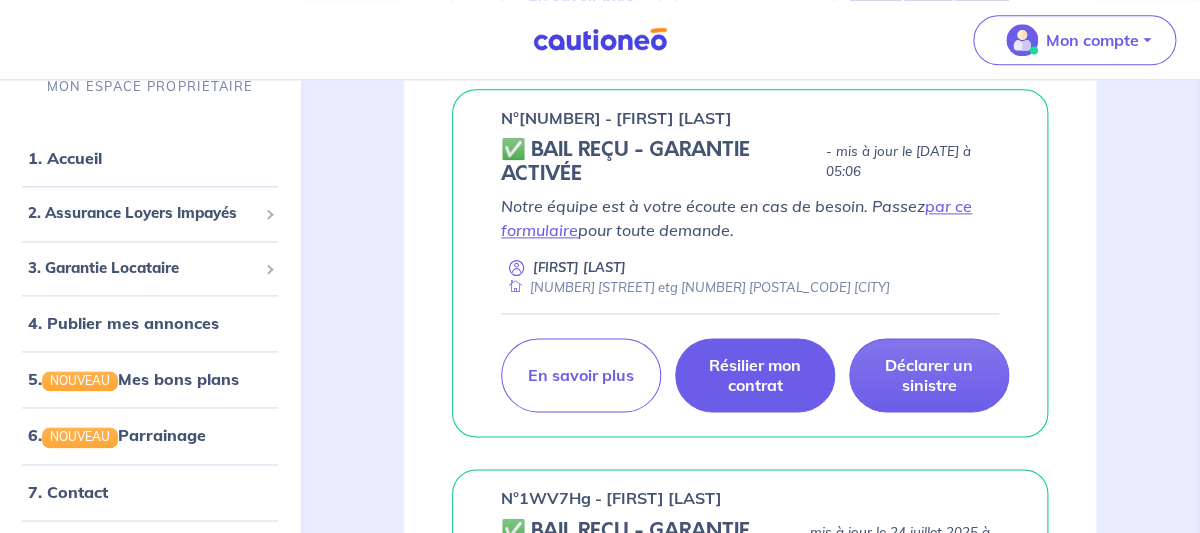 click on "Résilier mon contrat" at bounding box center [755, 375] 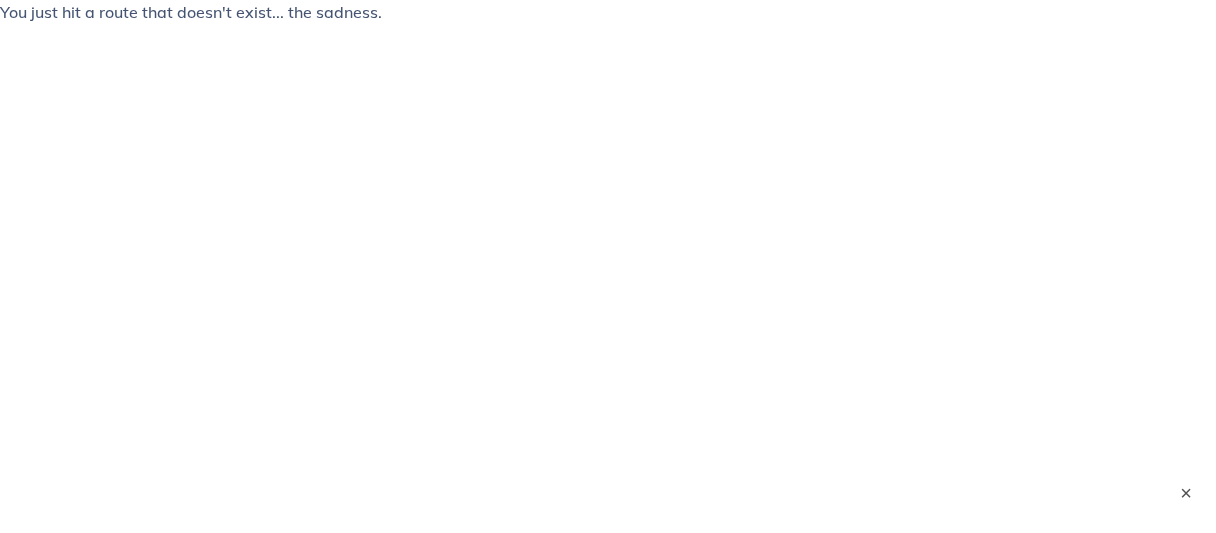 scroll, scrollTop: 0, scrollLeft: 0, axis: both 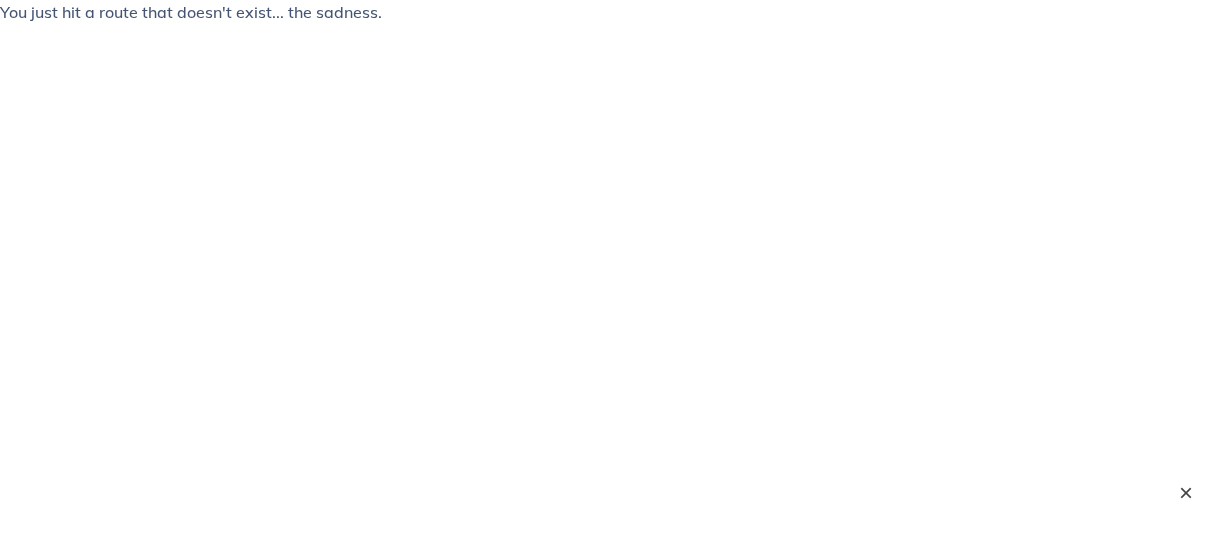 click on "×" at bounding box center [1186, 493] 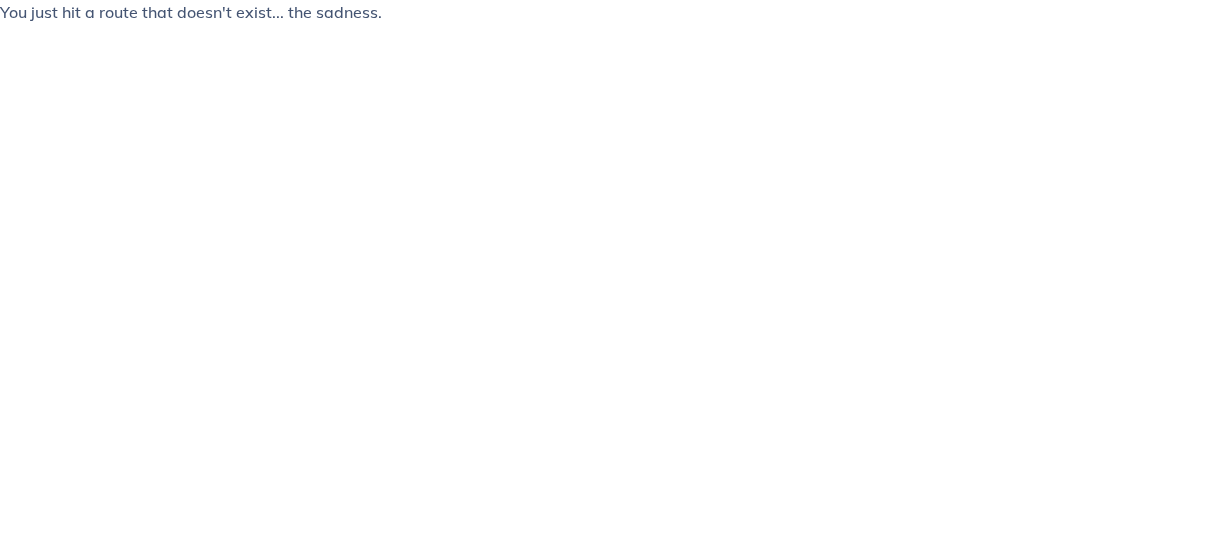 drag, startPoint x: 383, startPoint y: 63, endPoint x: 378, endPoint y: 54, distance: 10.29563 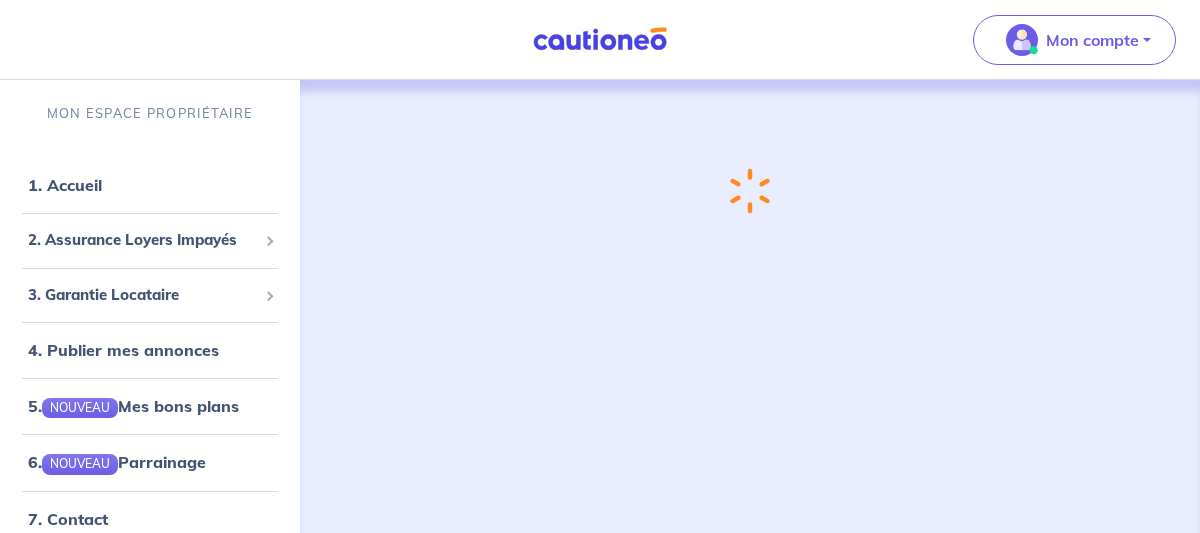 scroll, scrollTop: 0, scrollLeft: 0, axis: both 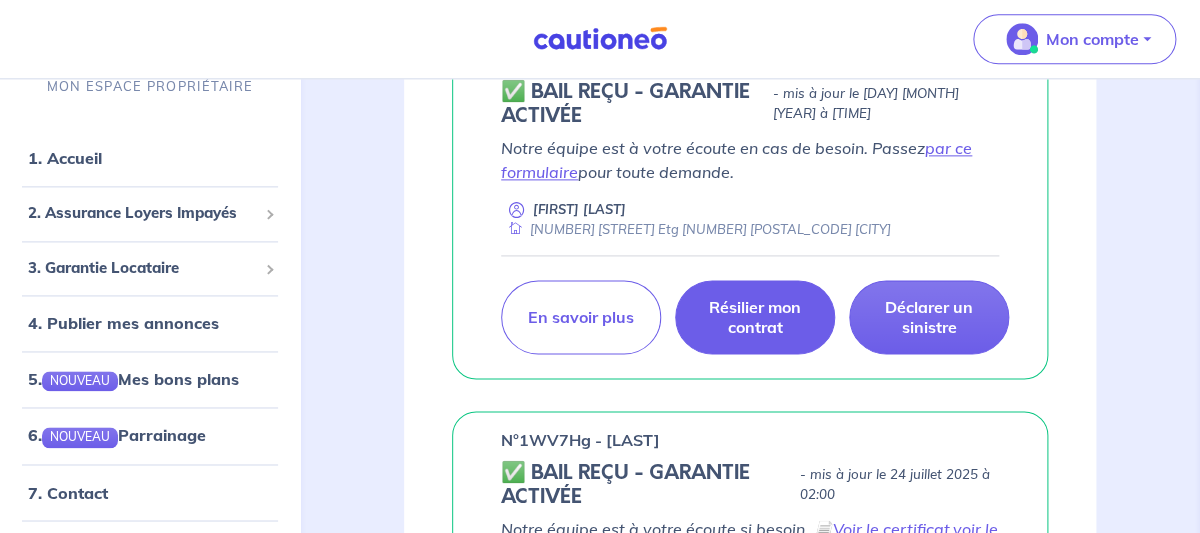 click on "Résilier mon contrat" at bounding box center [755, 318] 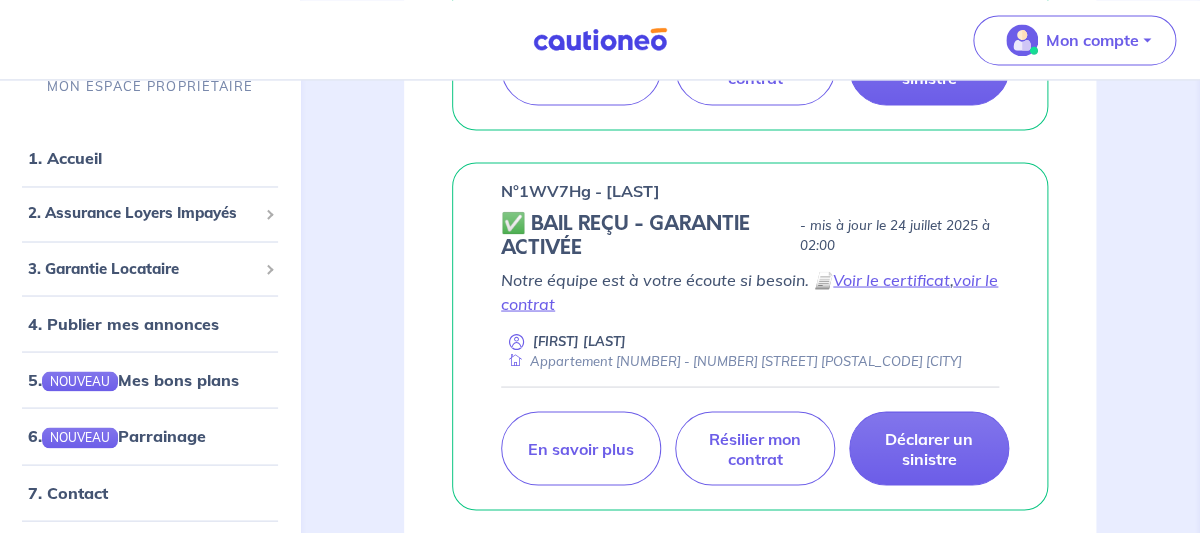 scroll, scrollTop: 1106, scrollLeft: 0, axis: vertical 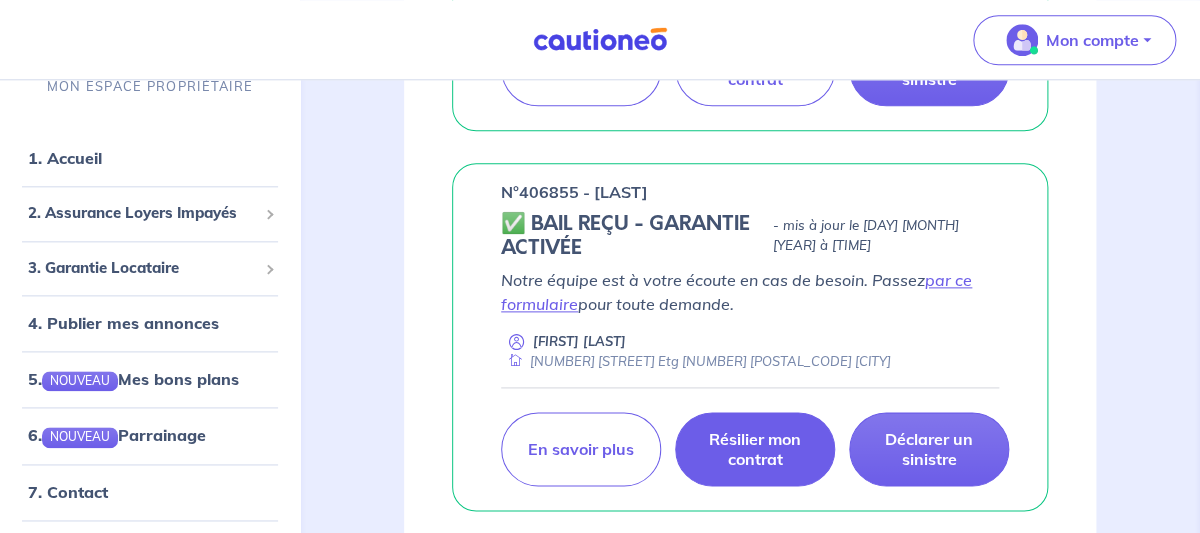click on "Résilier mon contrat" at bounding box center (755, 449) 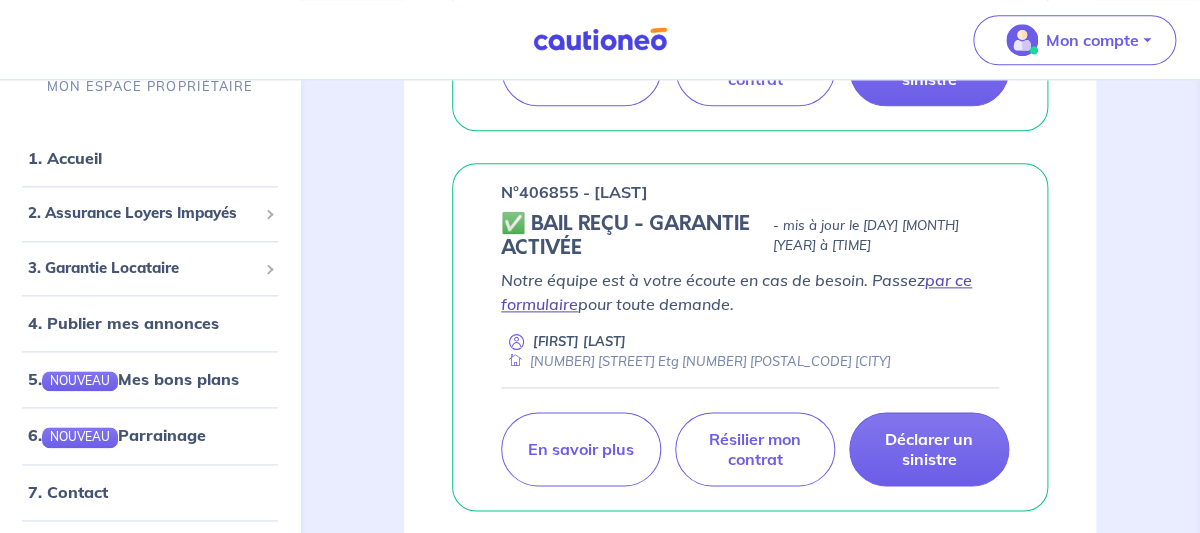 click on "par ce formulaire" at bounding box center (736, 292) 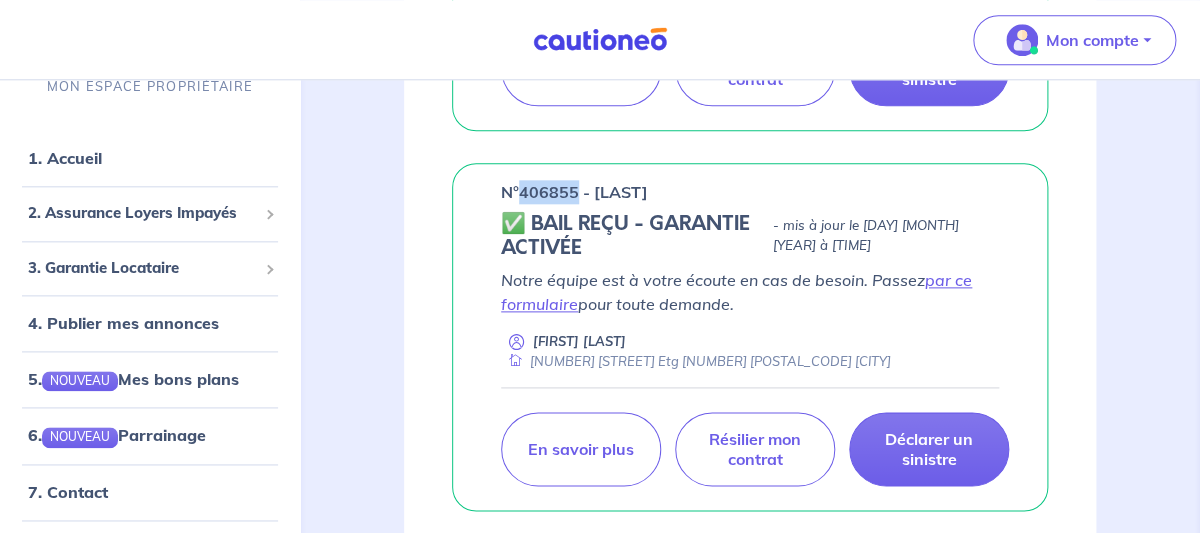 drag, startPoint x: 576, startPoint y: 186, endPoint x: 519, endPoint y: 186, distance: 57 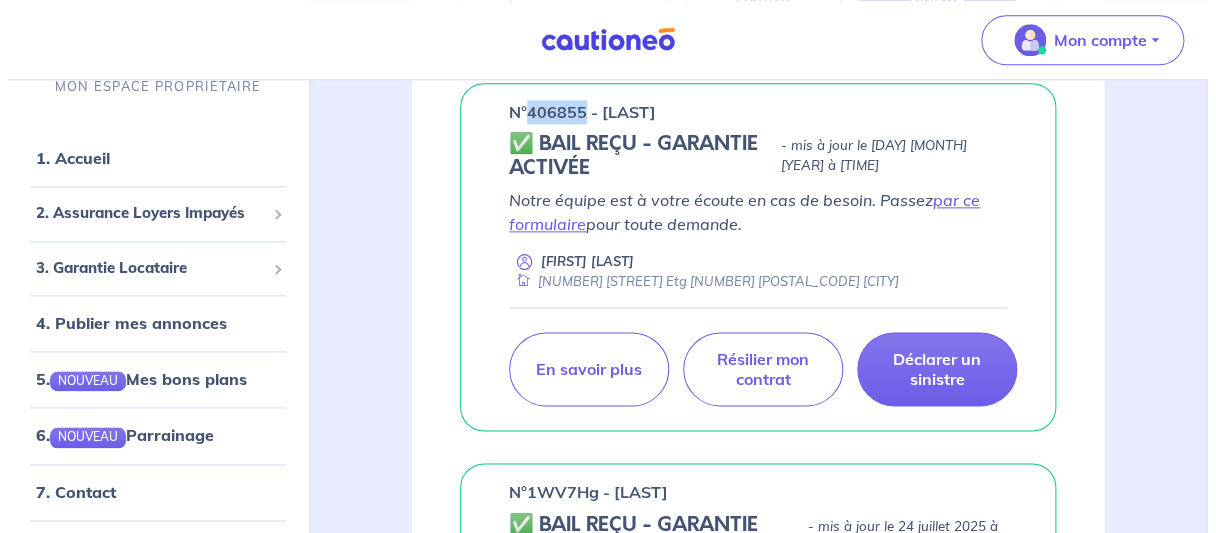 scroll, scrollTop: 715, scrollLeft: 0, axis: vertical 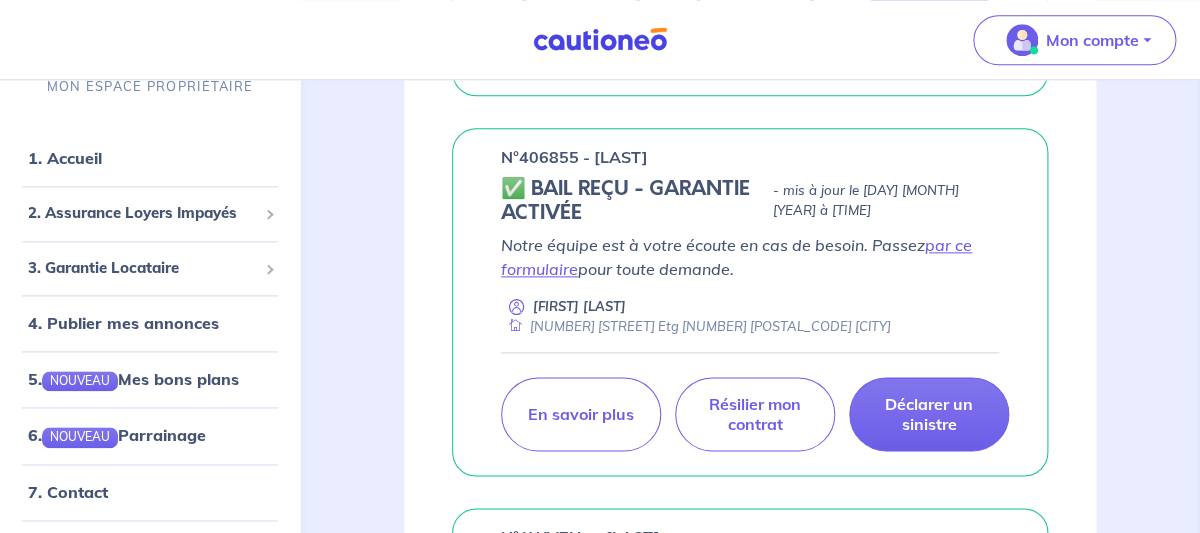 click on "✅ BAIL REÇU - GARANTIE ACTIVÉE" at bounding box center [632, 201] 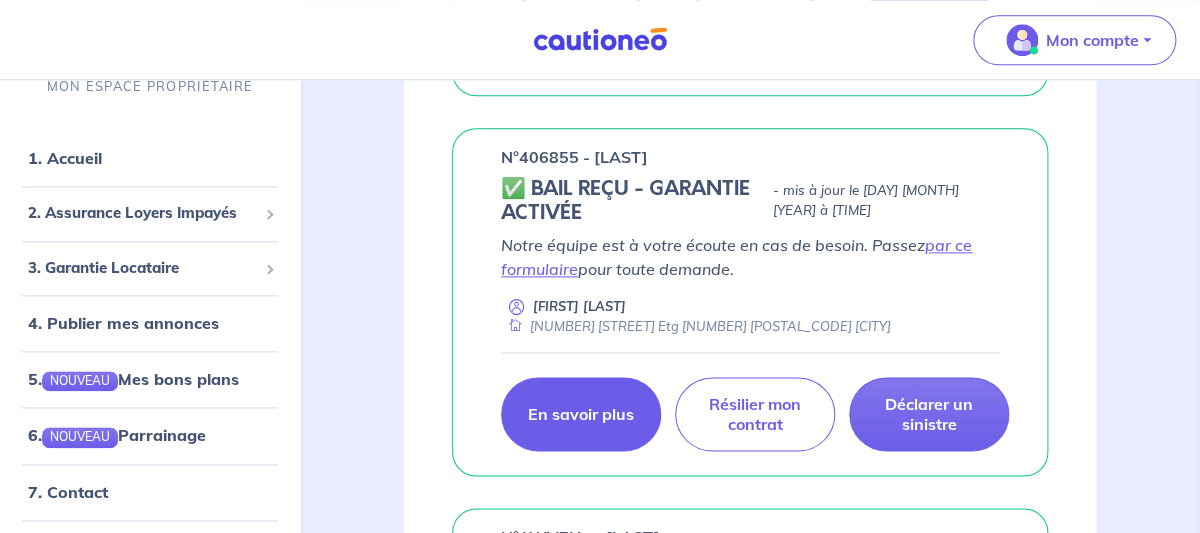 click on "En savoir plus" at bounding box center [581, 414] 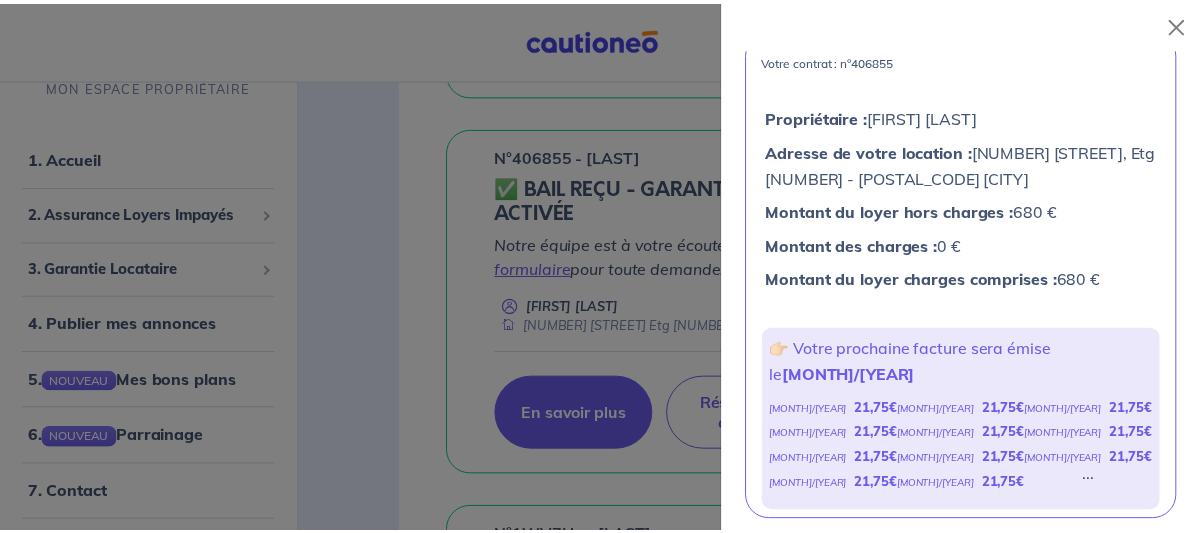 scroll, scrollTop: 160, scrollLeft: 0, axis: vertical 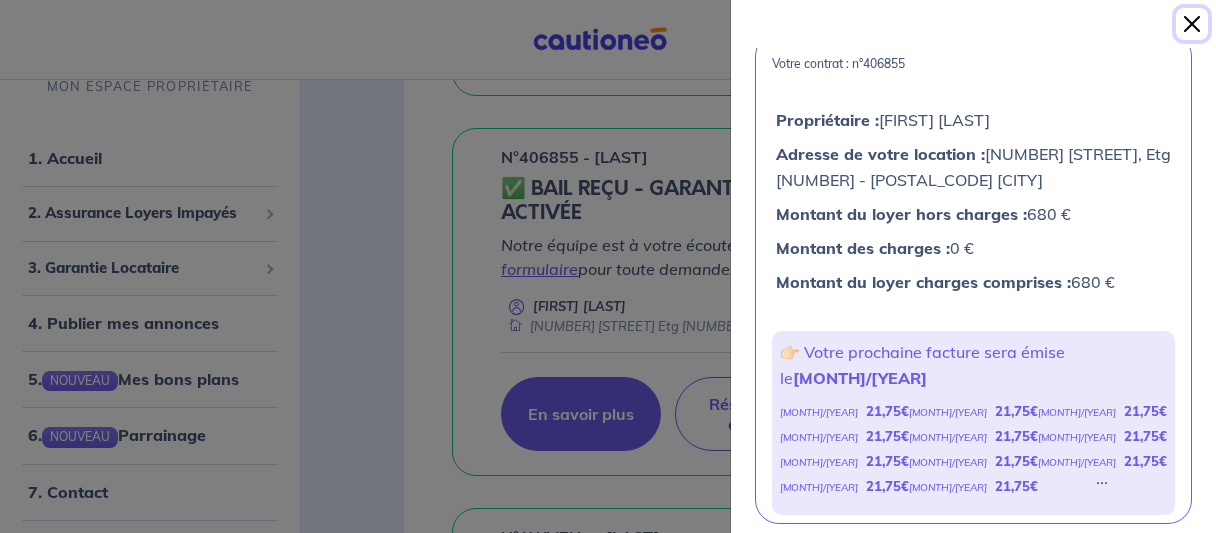 click at bounding box center (1192, 24) 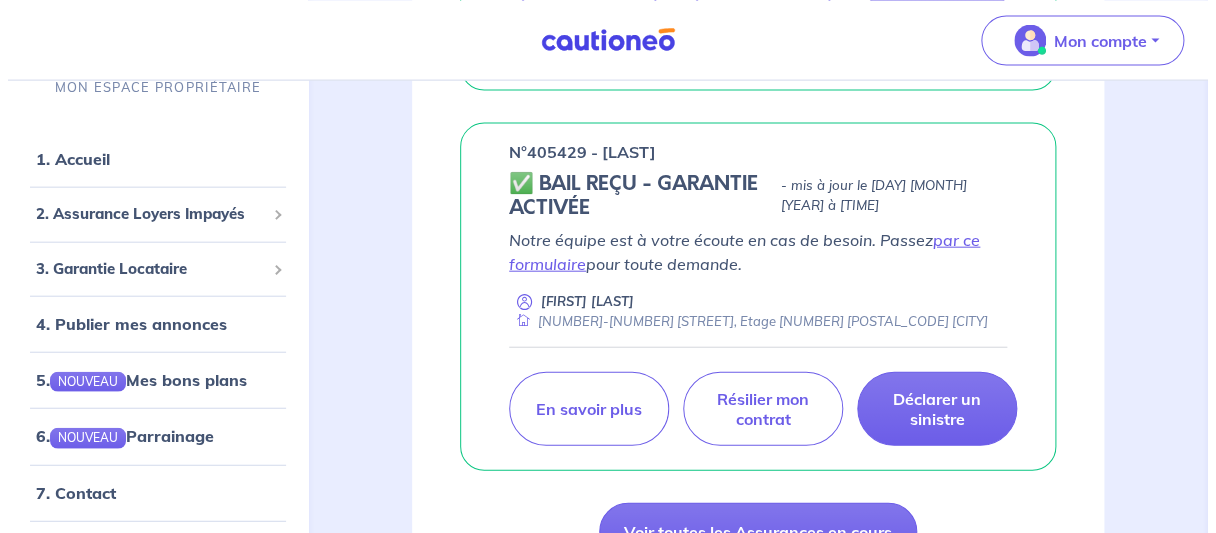 scroll, scrollTop: 1447, scrollLeft: 0, axis: vertical 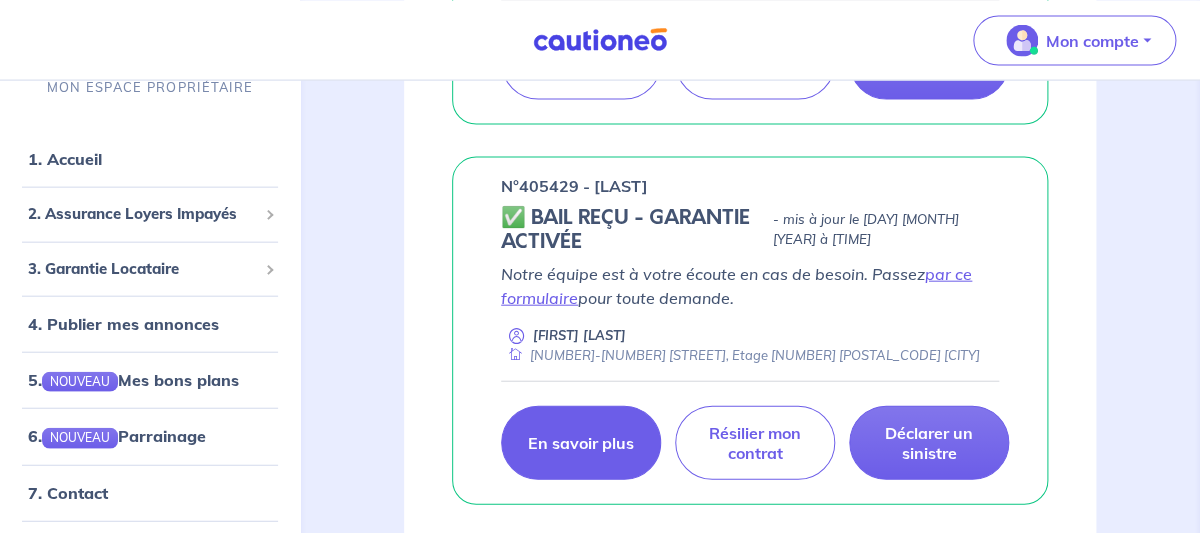 click on "En savoir plus" at bounding box center (581, 442) 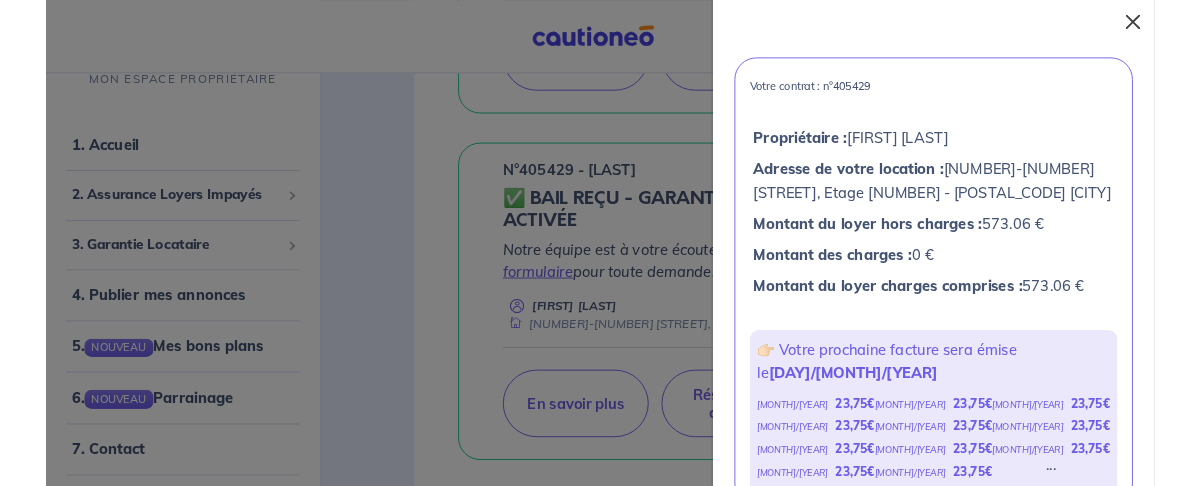 scroll, scrollTop: 50, scrollLeft: 0, axis: vertical 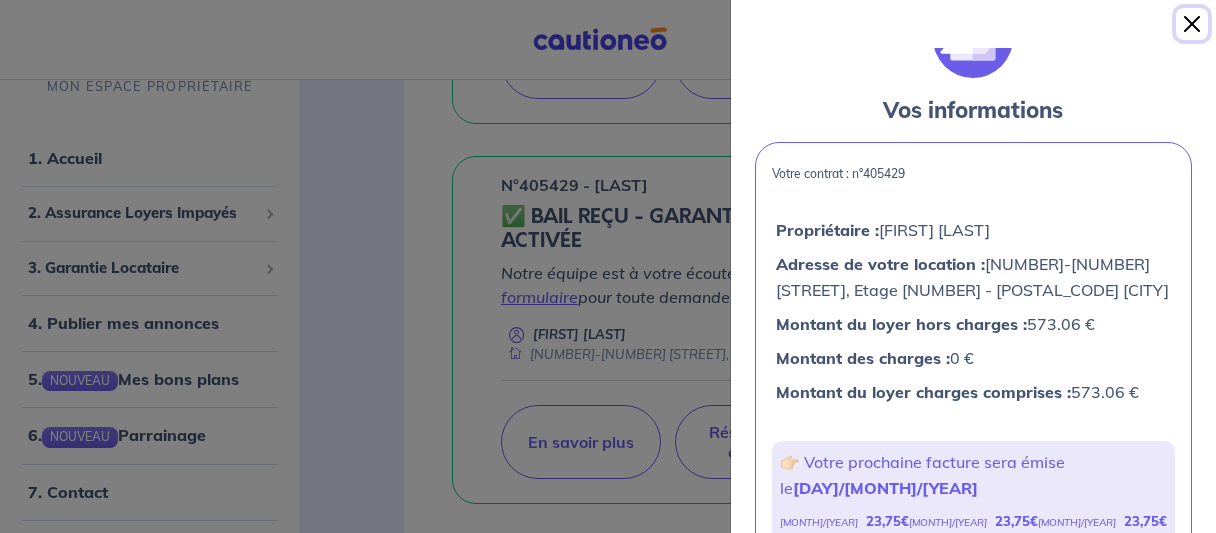 click at bounding box center (1192, 24) 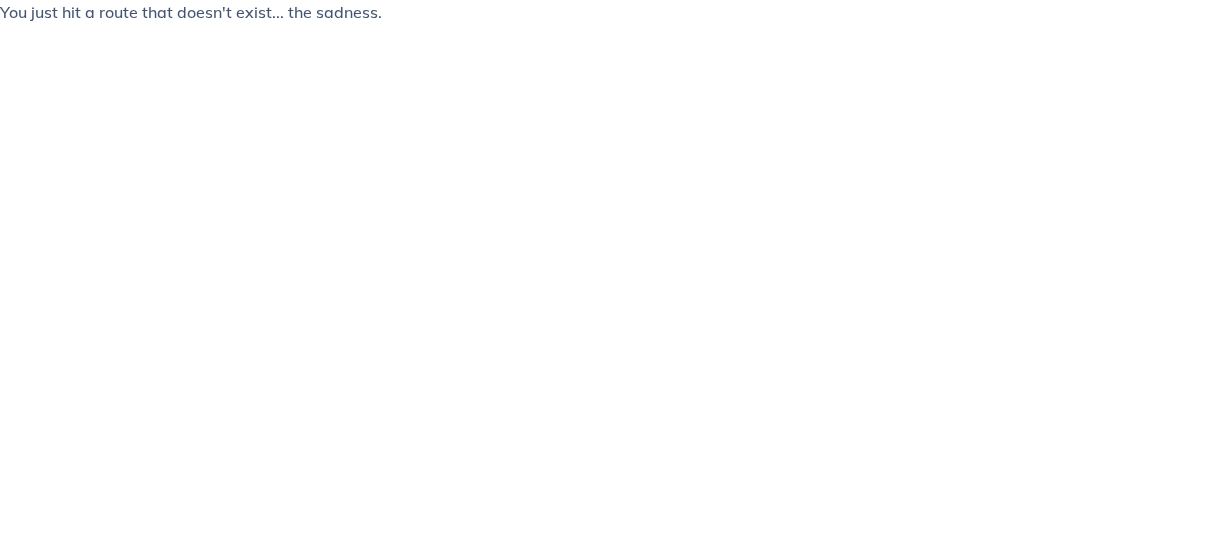 scroll, scrollTop: 0, scrollLeft: 0, axis: both 